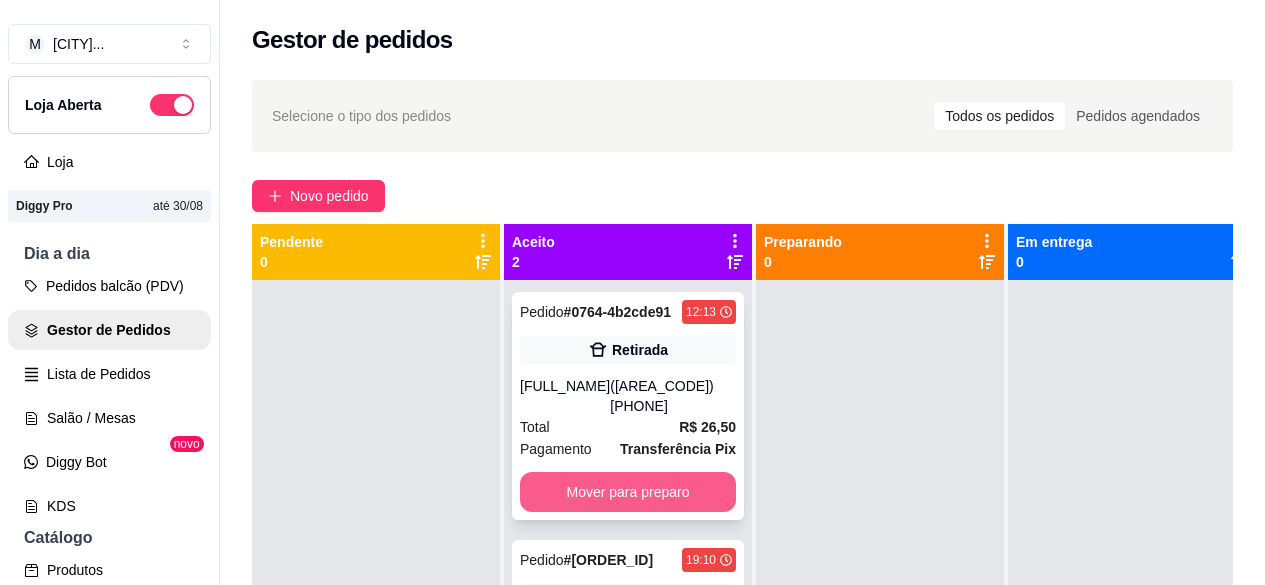 scroll, scrollTop: 0, scrollLeft: 0, axis: both 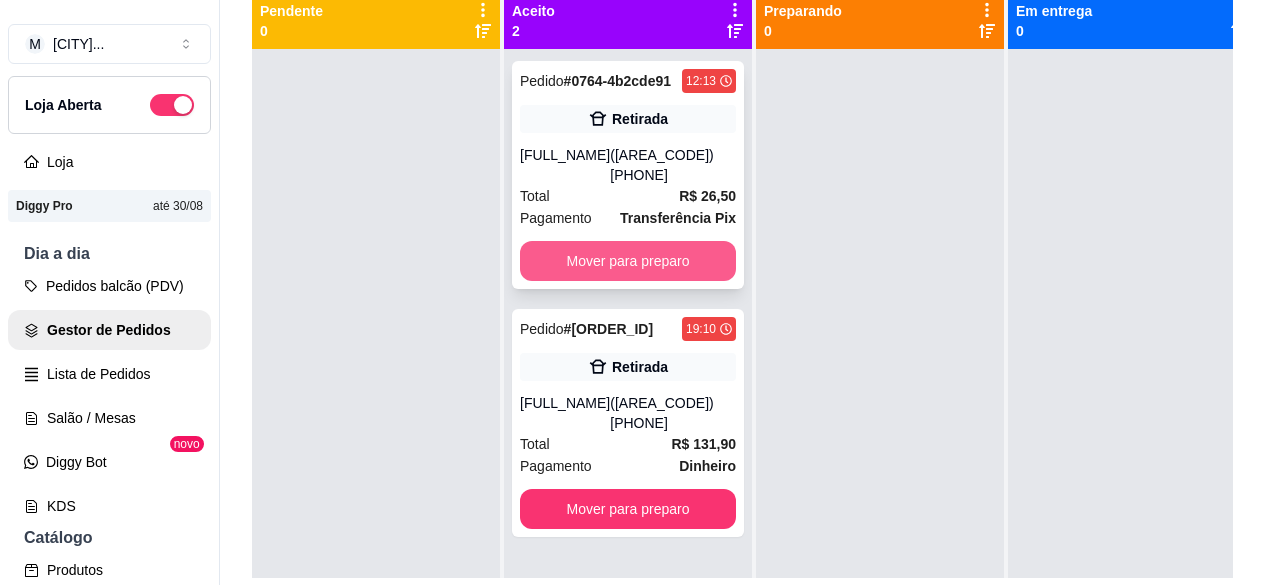 click on "Mover para preparo" at bounding box center [628, 261] 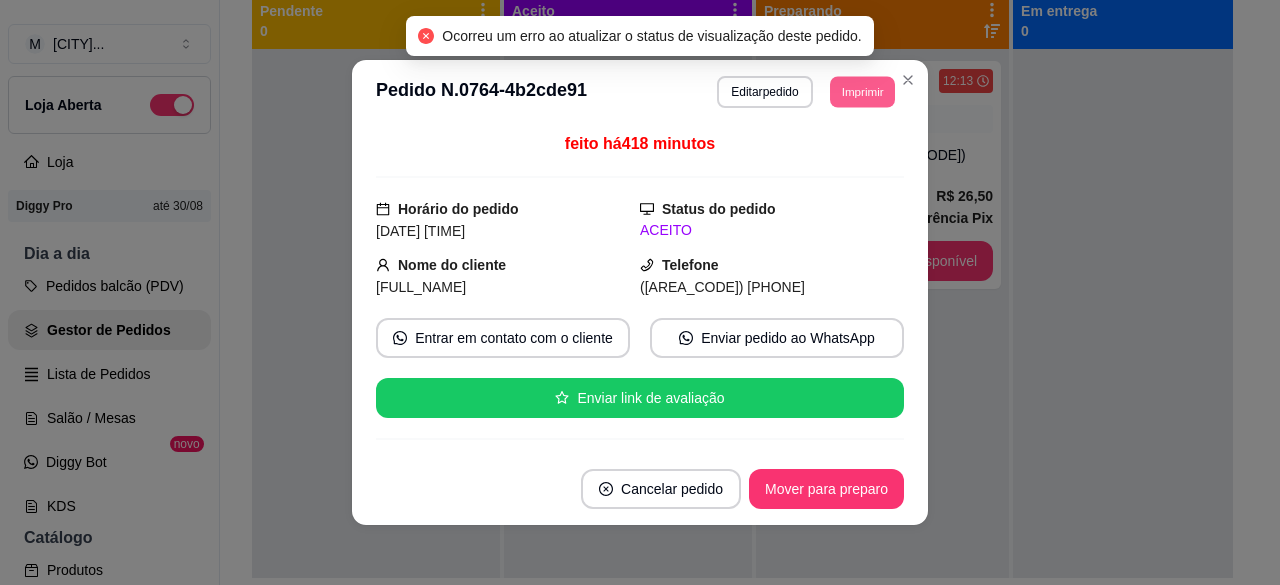 click on "Imprimir" at bounding box center (862, 91) 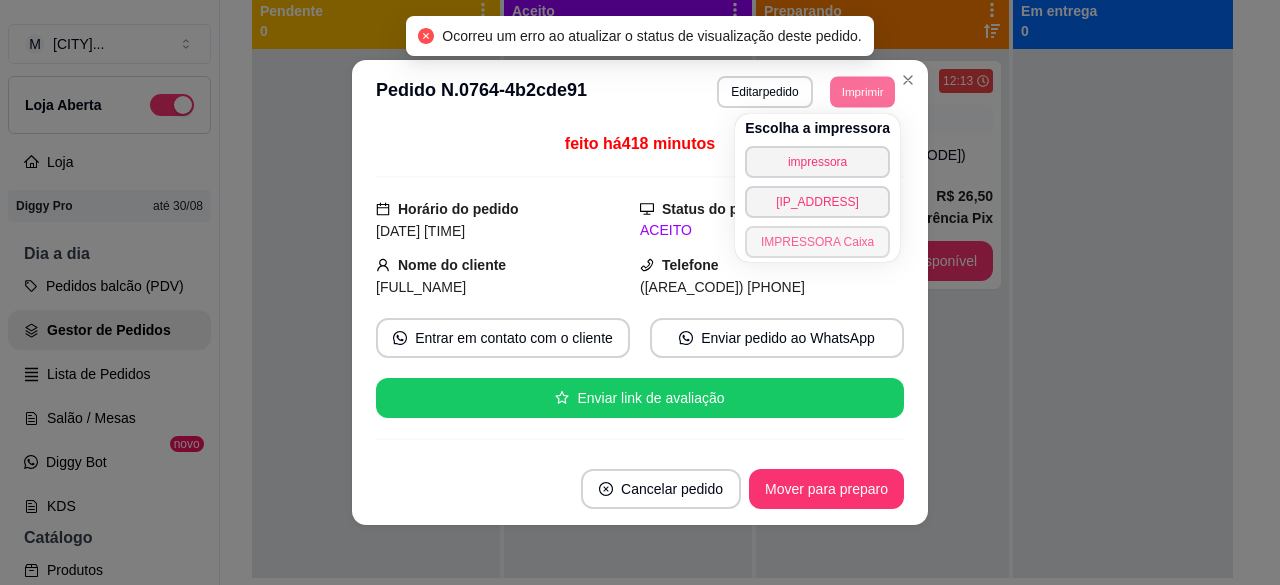 click on "IMPRESSORA Caixa" at bounding box center [817, 242] 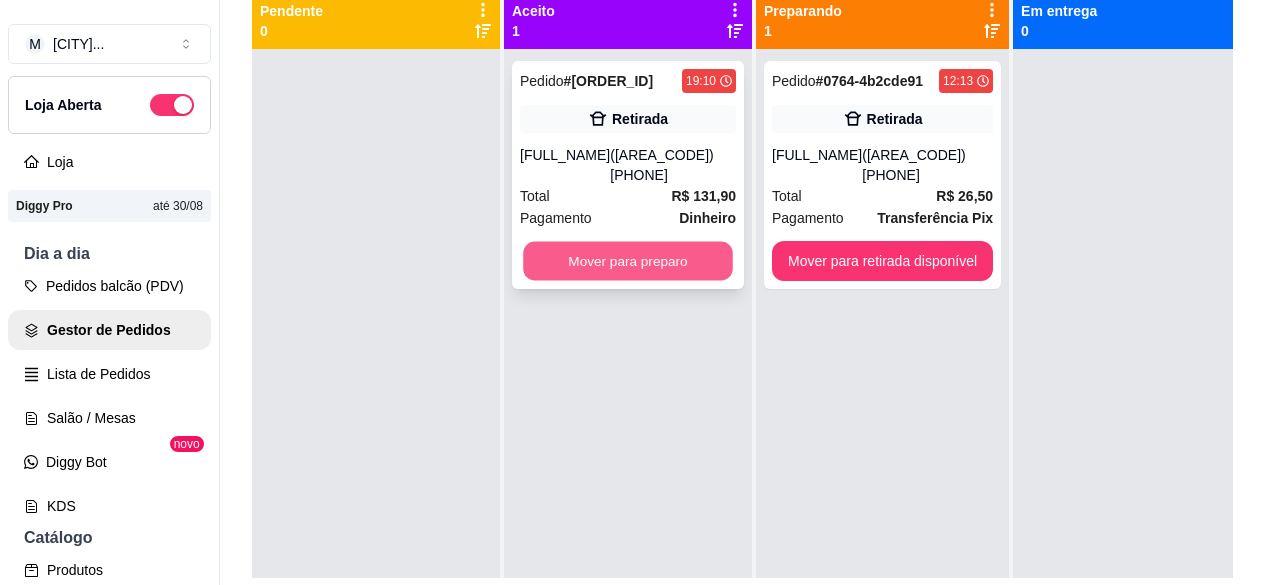 click on "Mover para preparo" at bounding box center (628, 261) 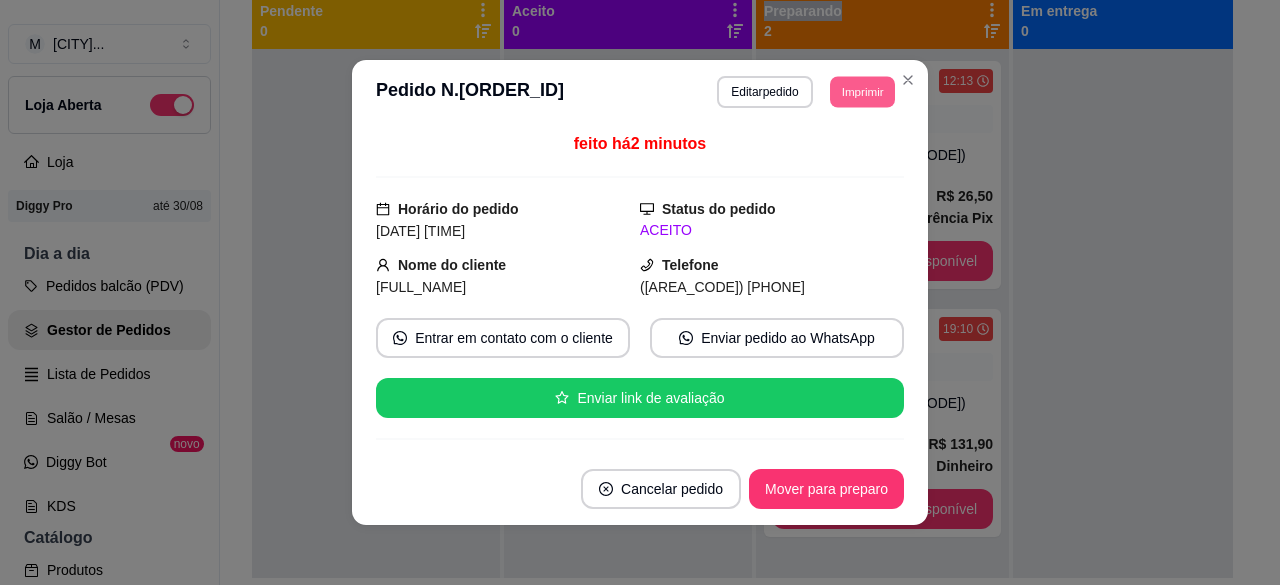 click on "Imprimir" at bounding box center (862, 91) 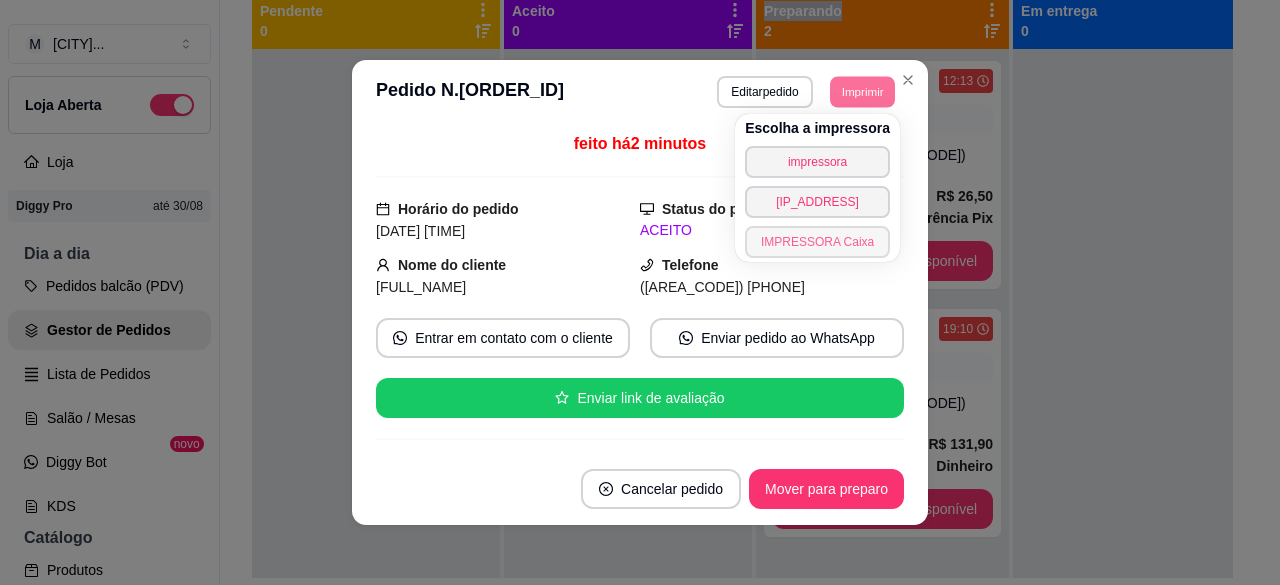 click on "IMPRESSORA Caixa" at bounding box center [817, 242] 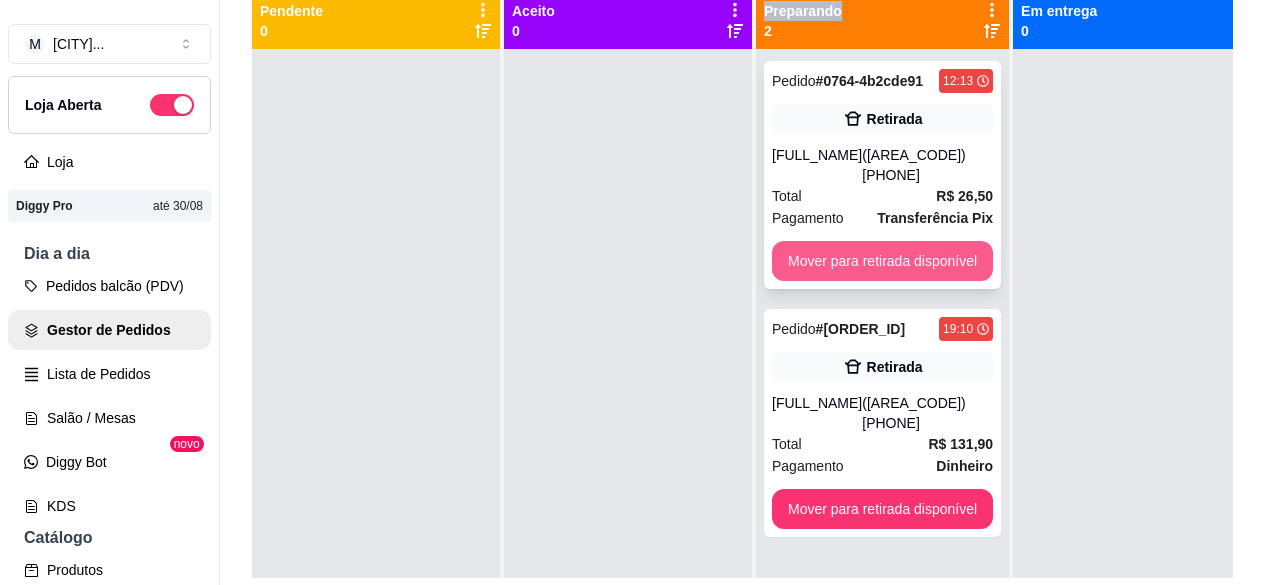 click on "Mover para retirada disponível" at bounding box center [882, 261] 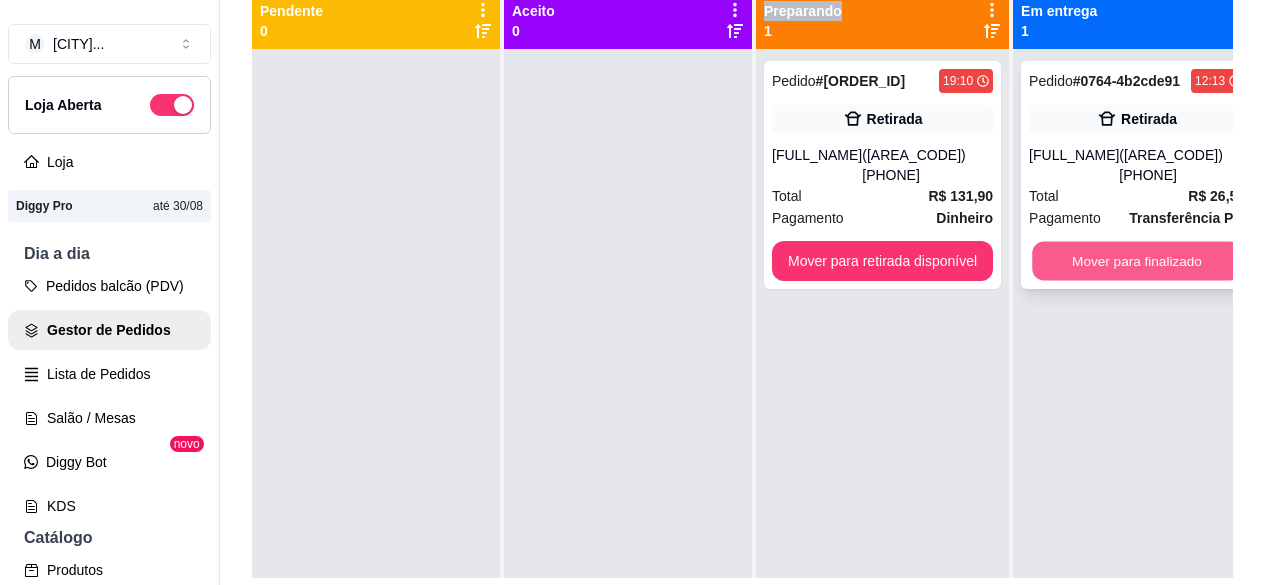 click on "Mover para finalizado" at bounding box center [1137, 261] 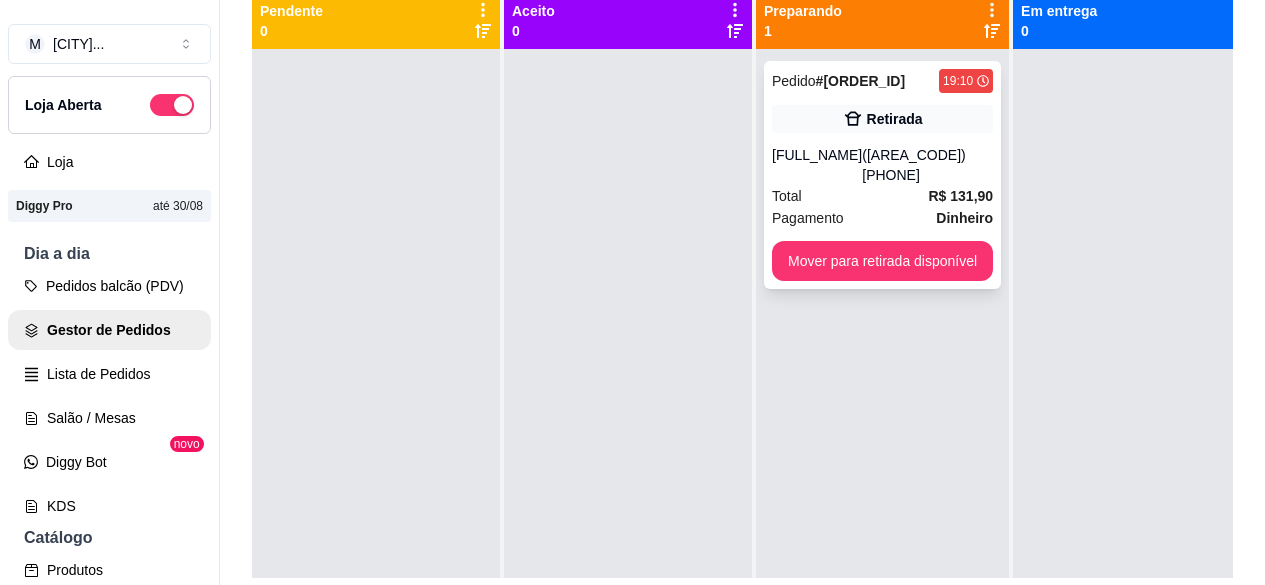 click on "Pagamento Dinheiro" at bounding box center [882, 218] 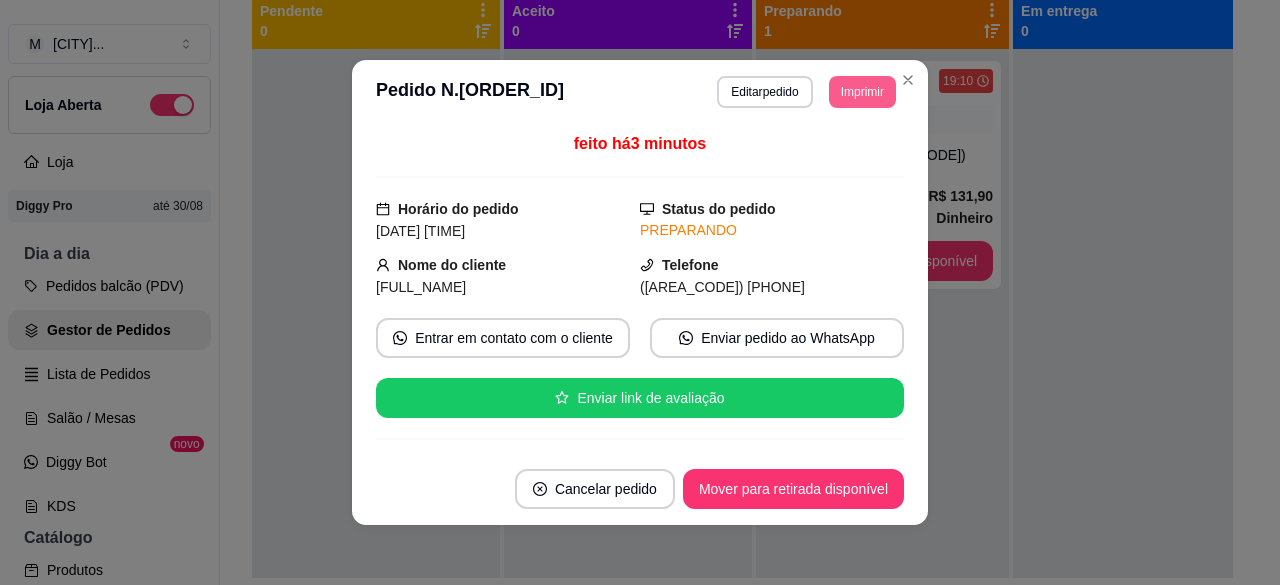 click on "Imprimir" at bounding box center [862, 92] 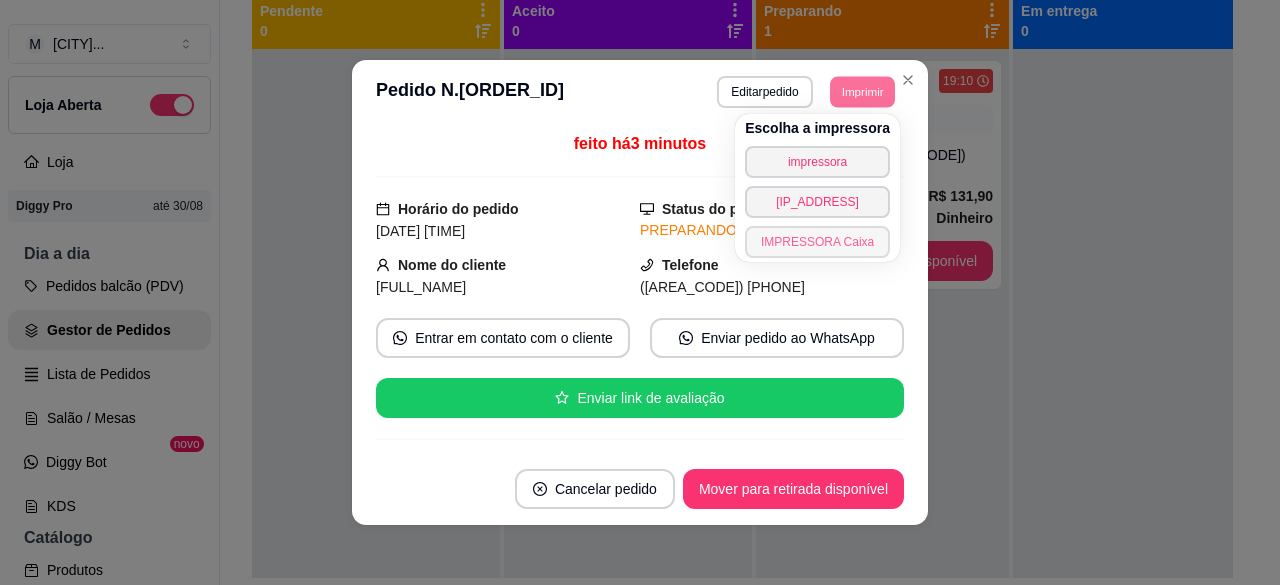 click on "IMPRESSORA Caixa" at bounding box center (817, 242) 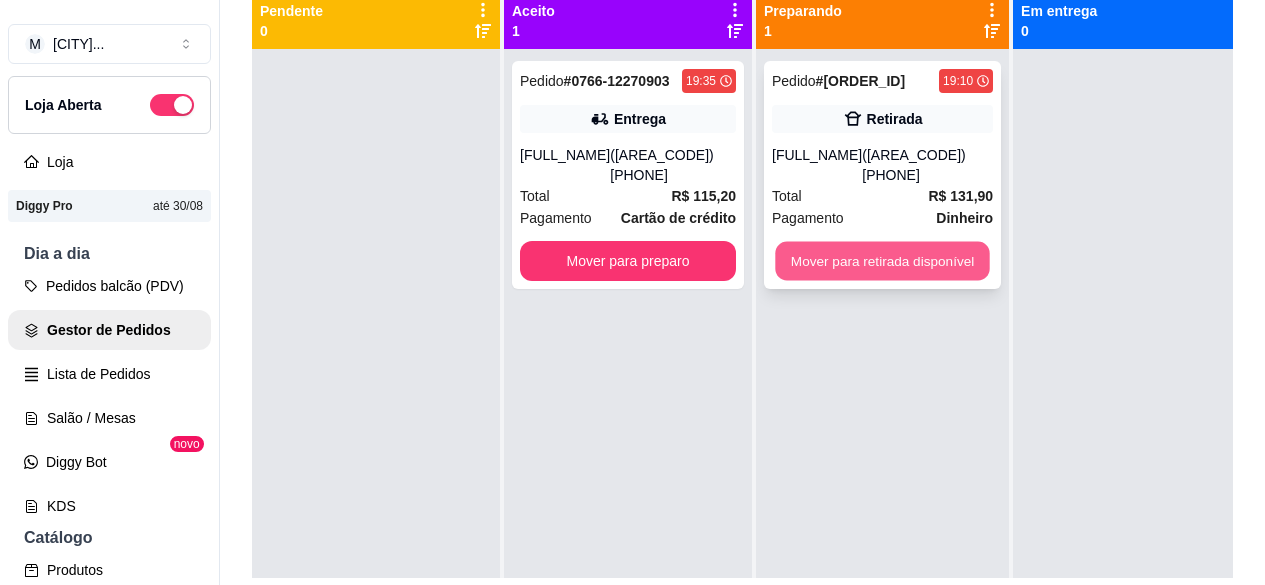 click on "Mover para retirada disponível" at bounding box center (882, 261) 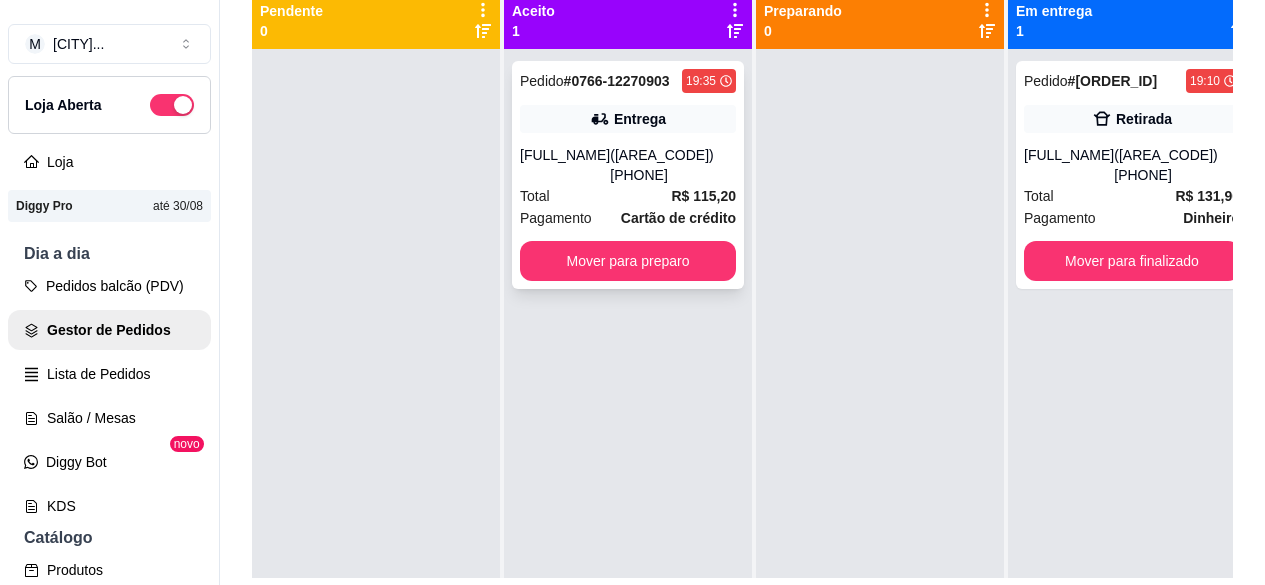 click on "Total R$ 115,20" at bounding box center [628, 196] 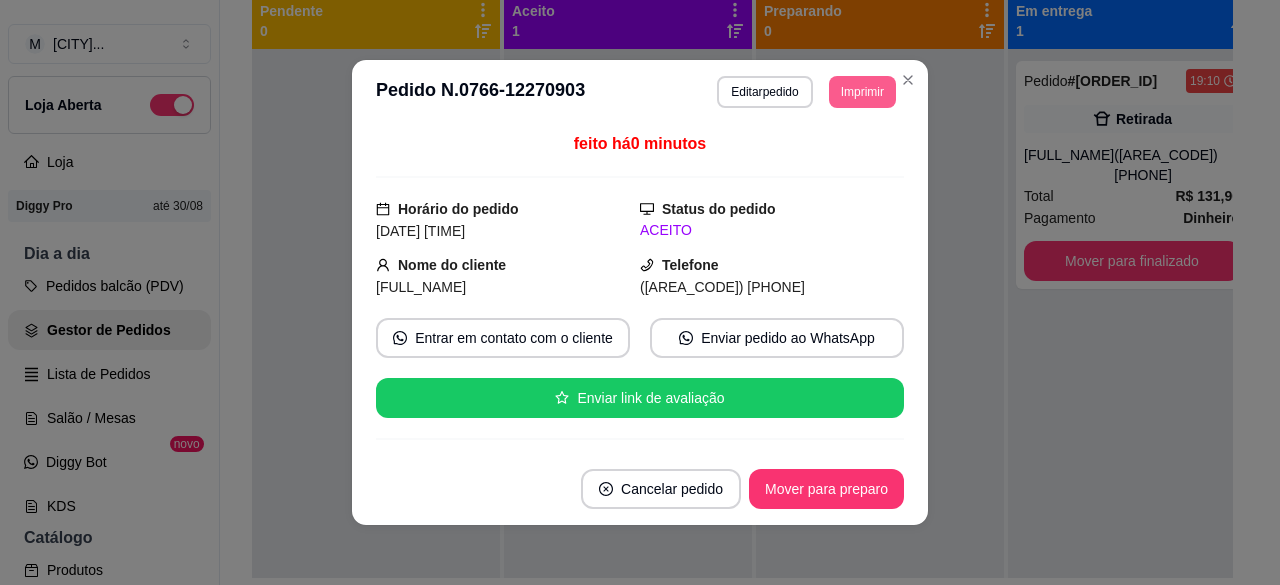 click on "Imprimir" at bounding box center (862, 92) 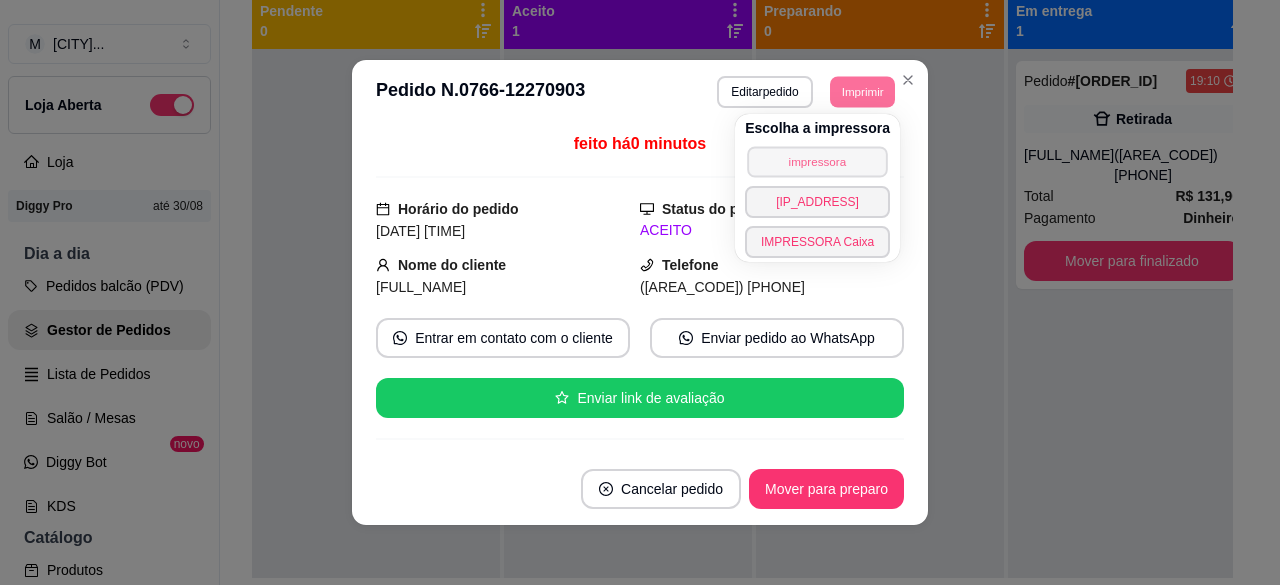 click on "impressora" at bounding box center (817, 161) 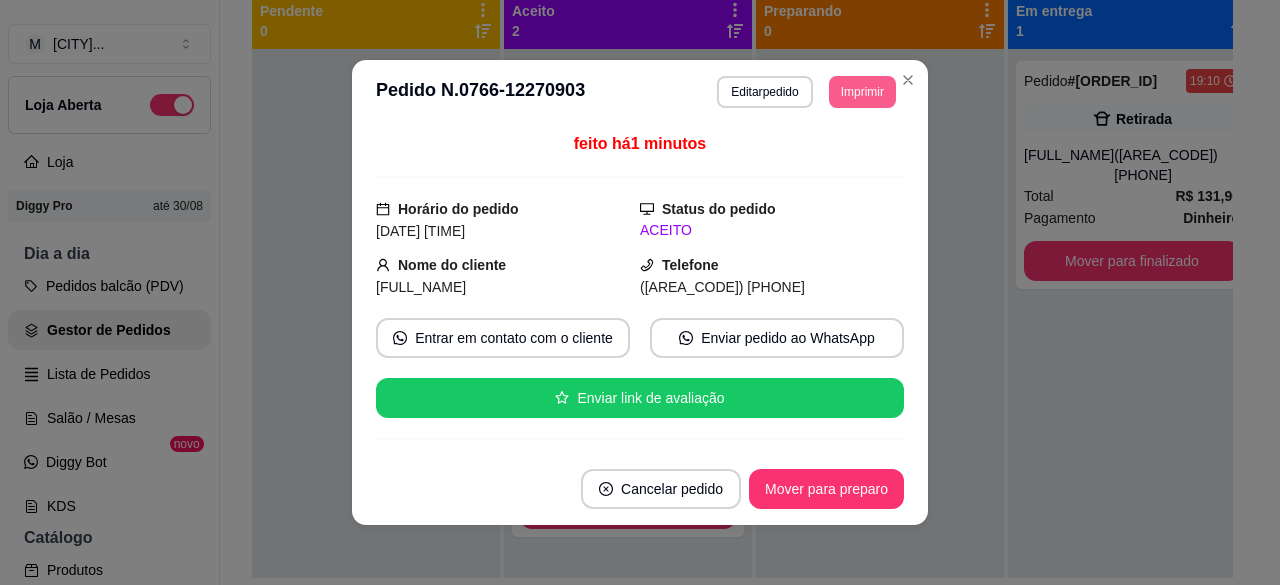 click on "Imprimir" at bounding box center [862, 92] 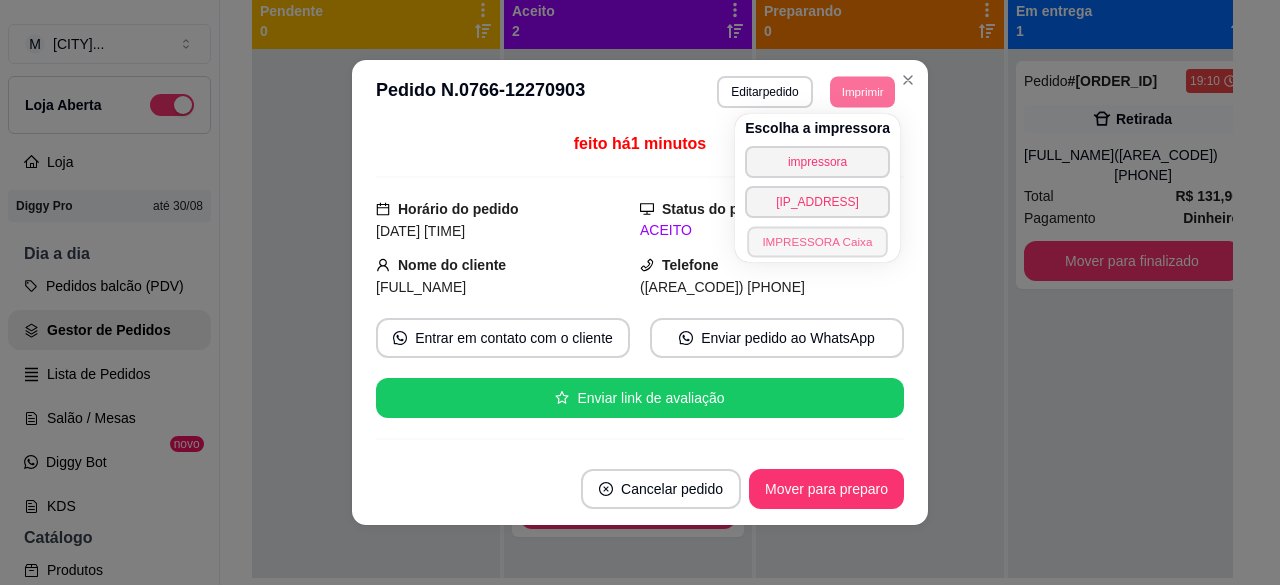 click on "IMPRESSORA Caixa" at bounding box center (817, 241) 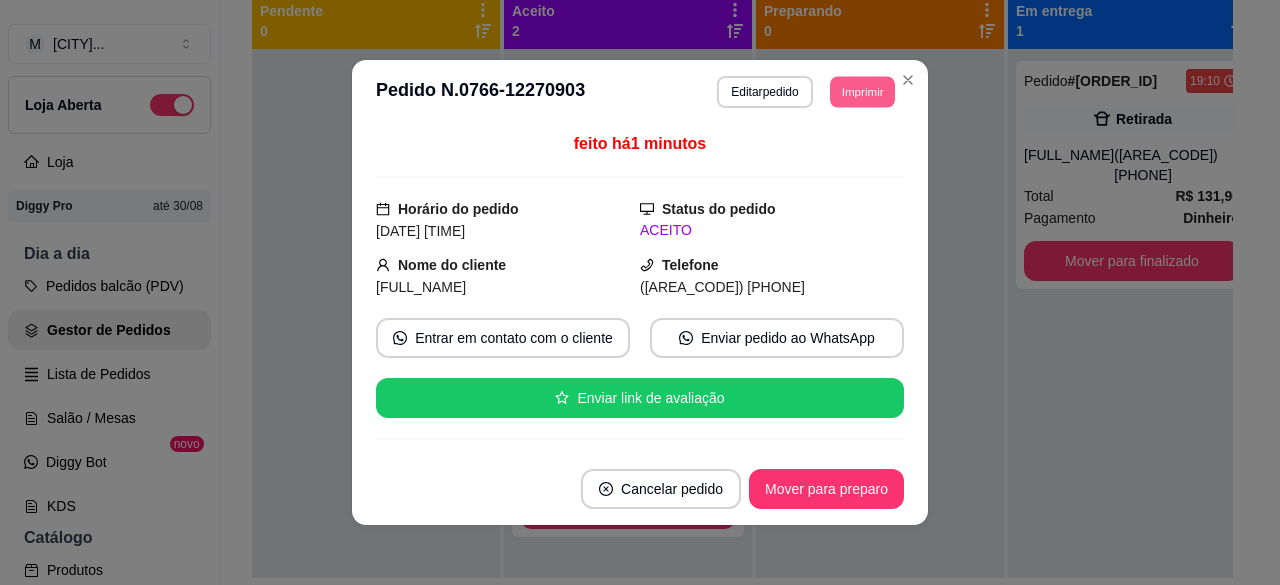 click on "Imprimir" at bounding box center (862, 91) 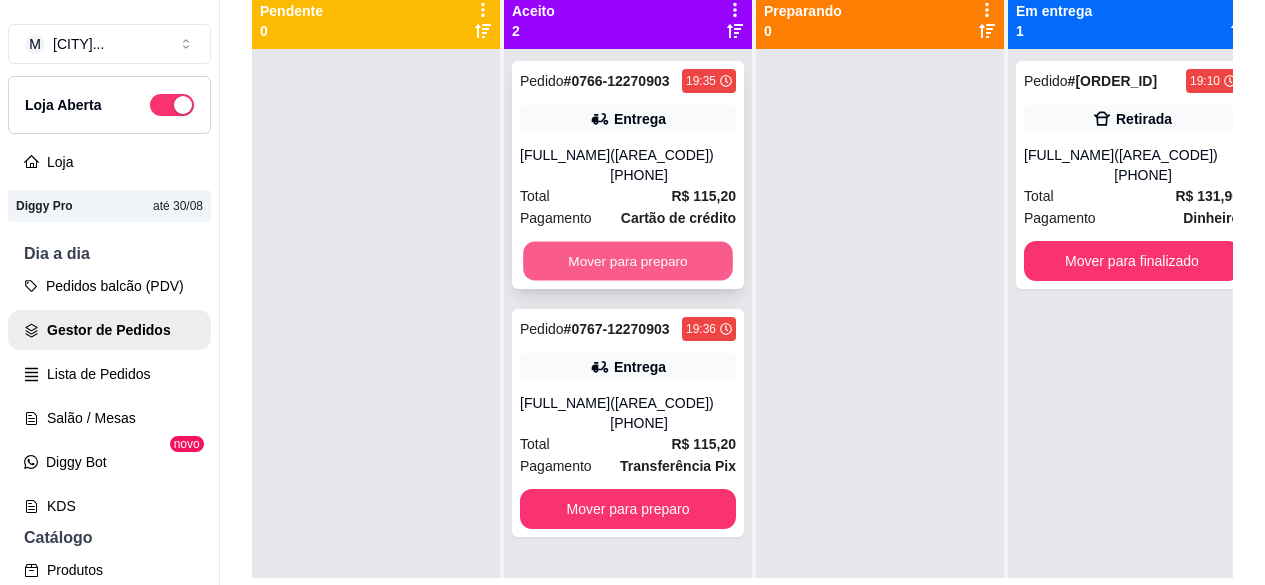 click on "Mover para preparo" at bounding box center [628, 261] 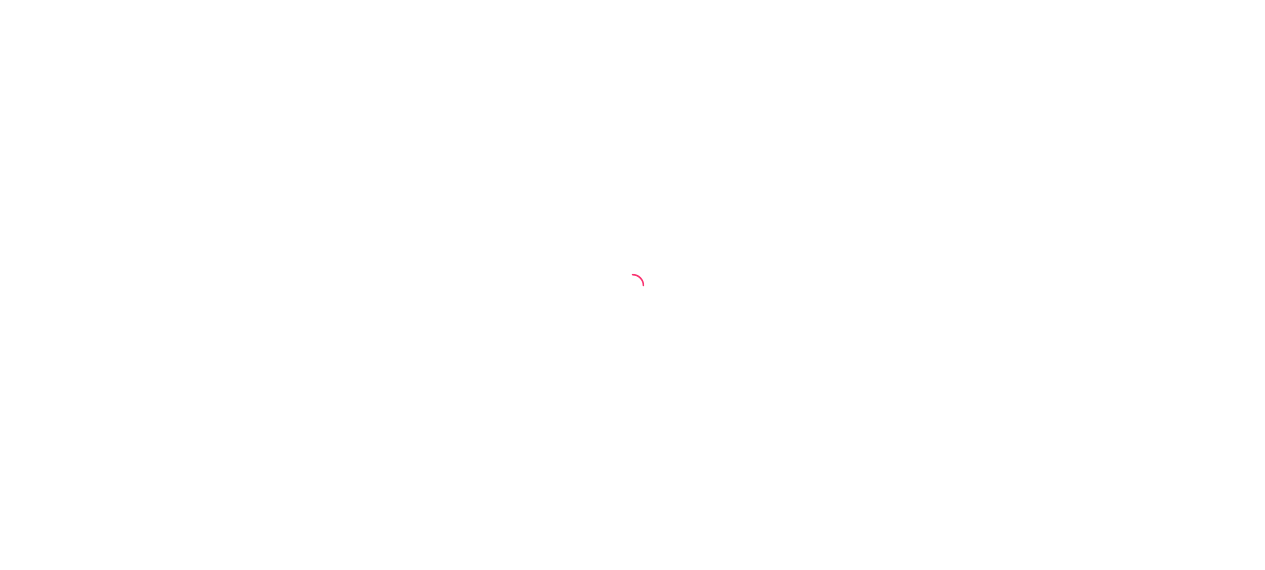 scroll, scrollTop: 0, scrollLeft: 0, axis: both 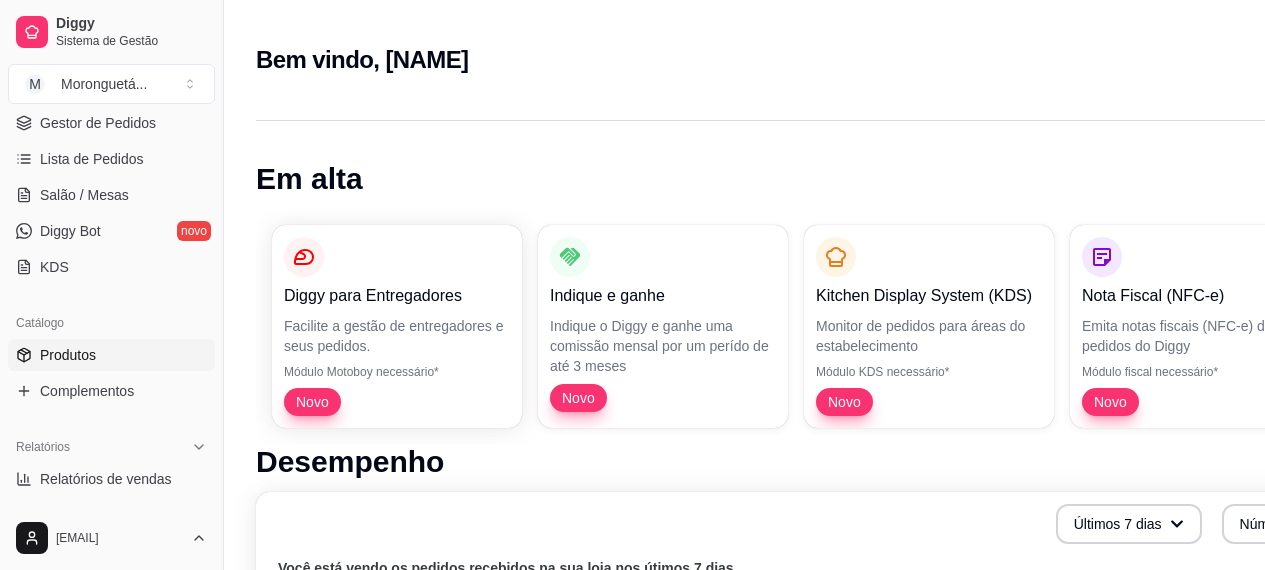 click on "Produtos" at bounding box center [111, 355] 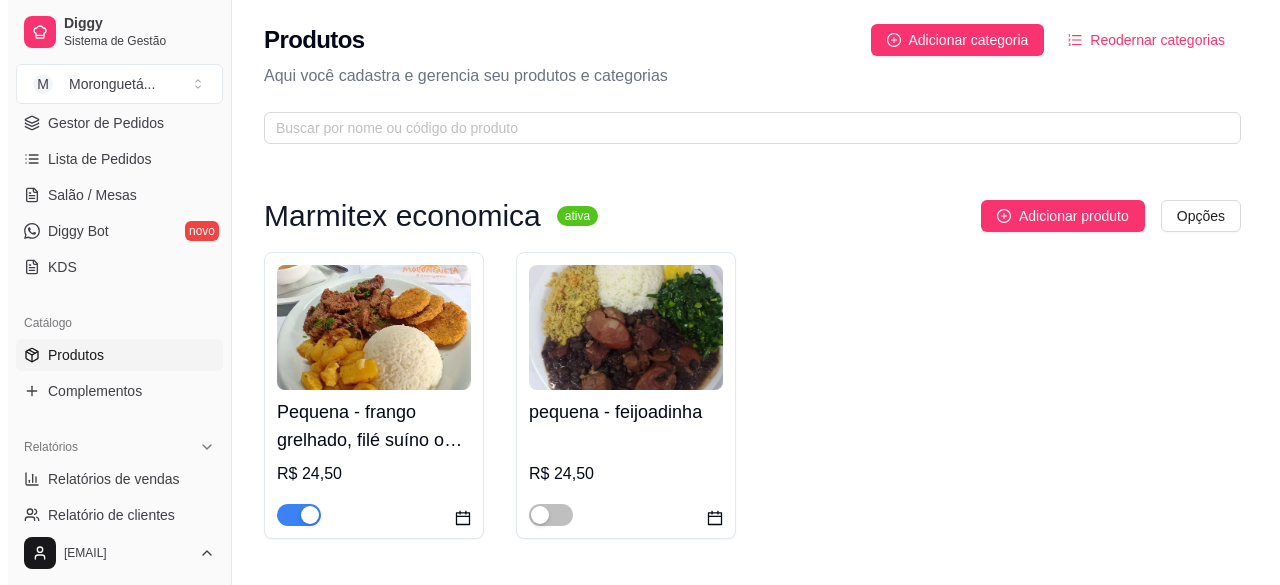 scroll, scrollTop: 500, scrollLeft: 0, axis: vertical 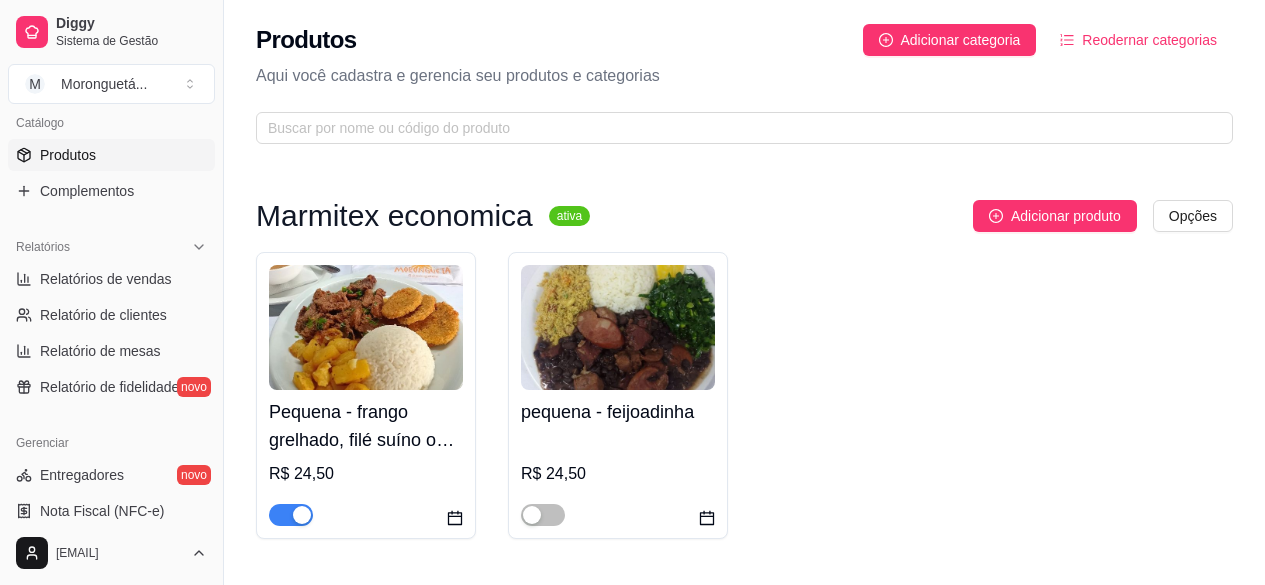 click on "Marmitex economica" at bounding box center (394, 216) 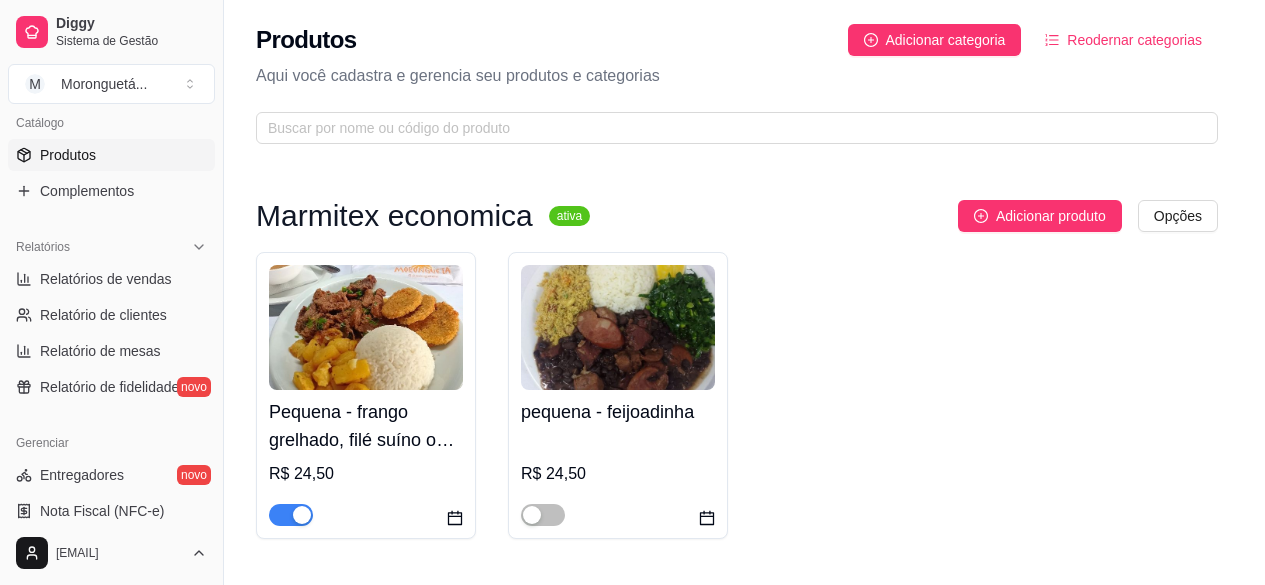 type 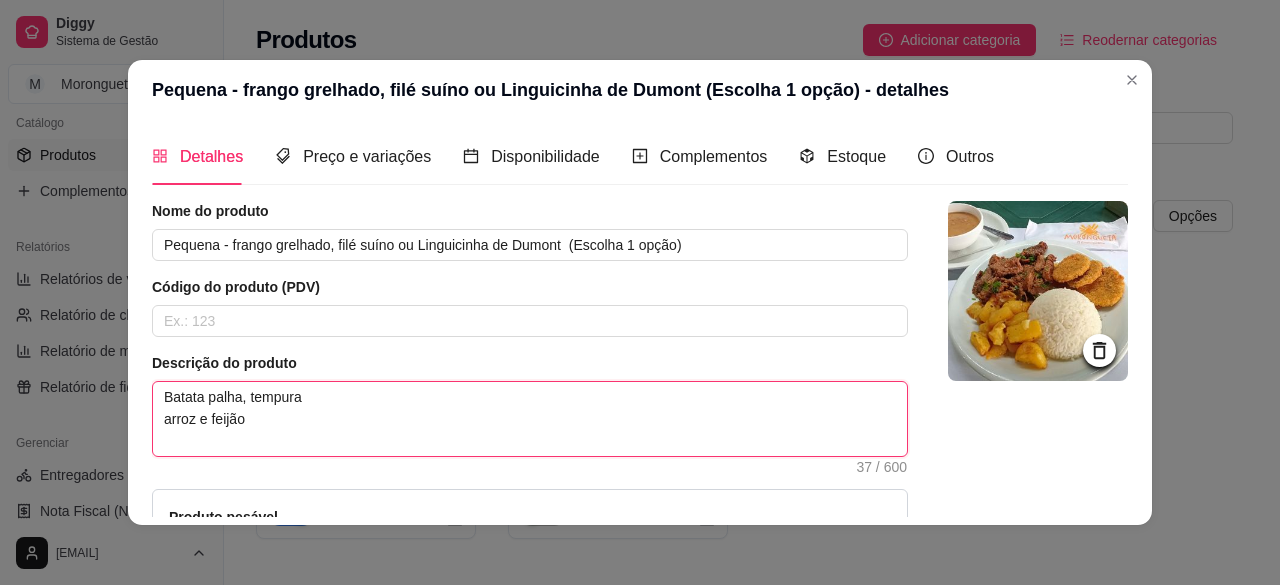 click on "Batata palha, tempura
arroz e feijão" at bounding box center (530, 419) 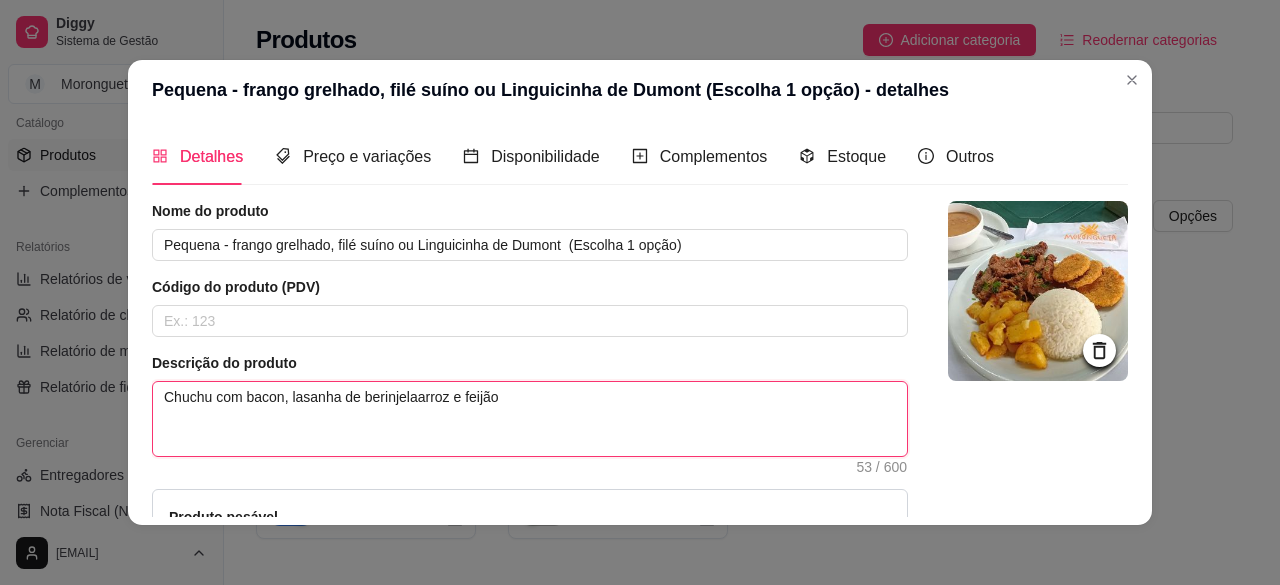type on "Chuchu com bacon, lasanha de berinjela
arroz e feijão" 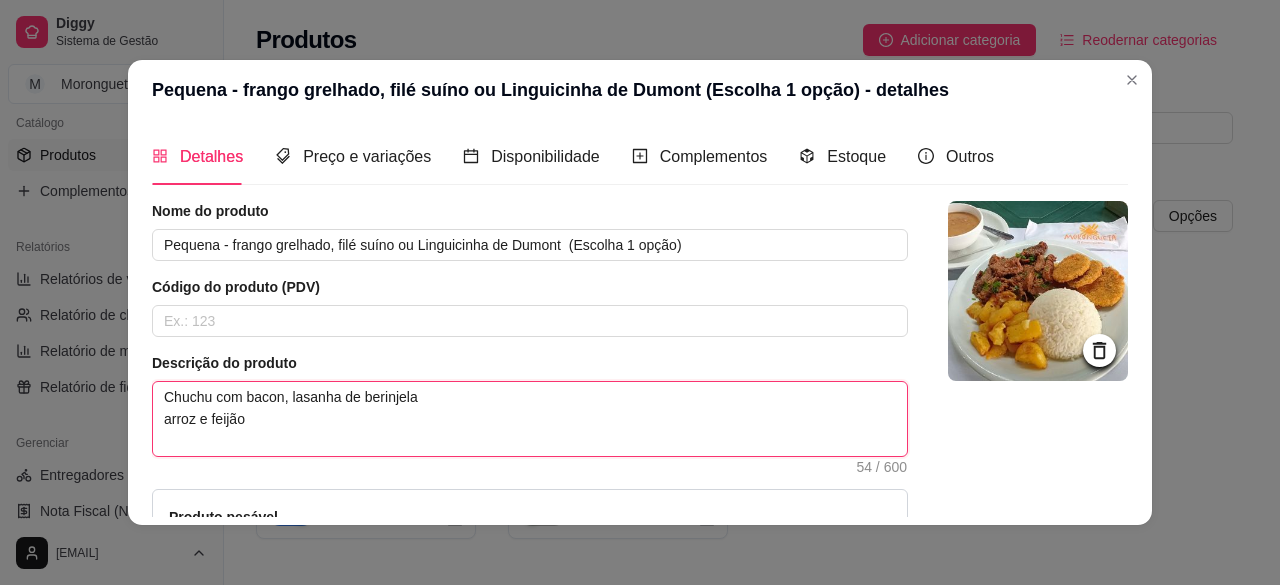 scroll, scrollTop: 263, scrollLeft: 0, axis: vertical 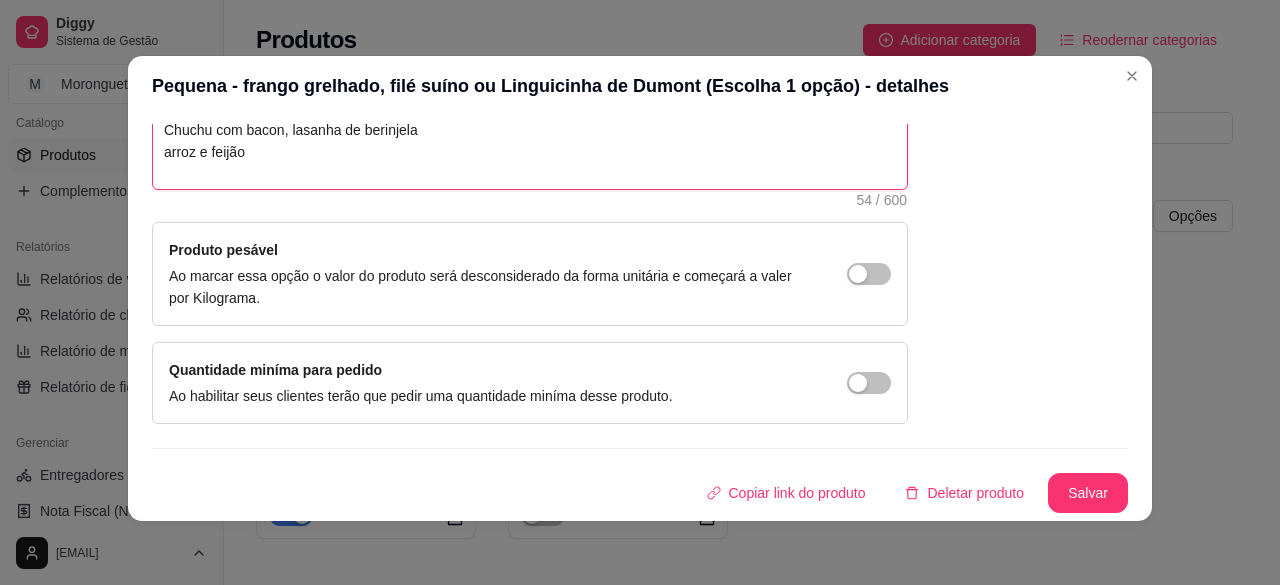 type on "Chuchu com bacon, lasanha de berinjela
arroz e feijão" 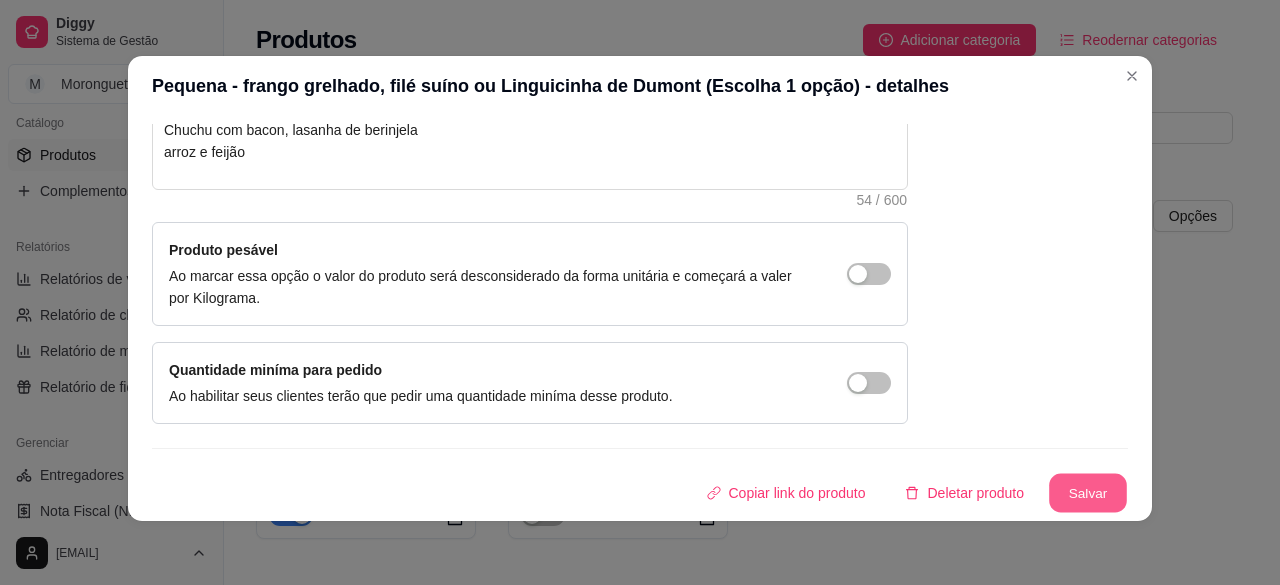click on "Salvar" at bounding box center (1088, 493) 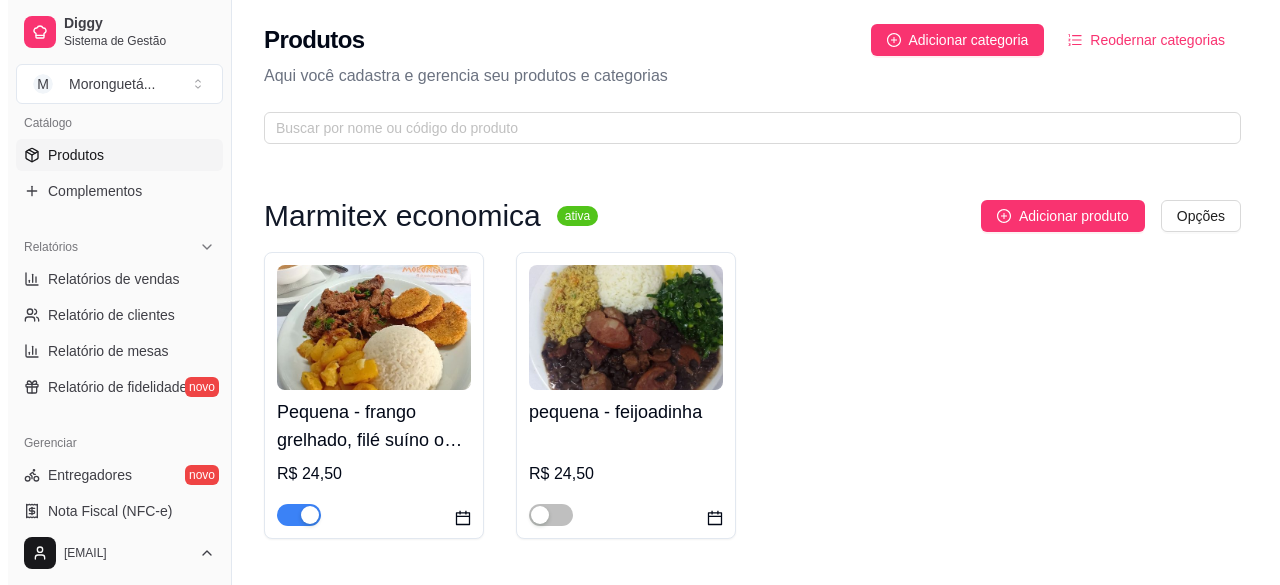 scroll, scrollTop: 500, scrollLeft: 0, axis: vertical 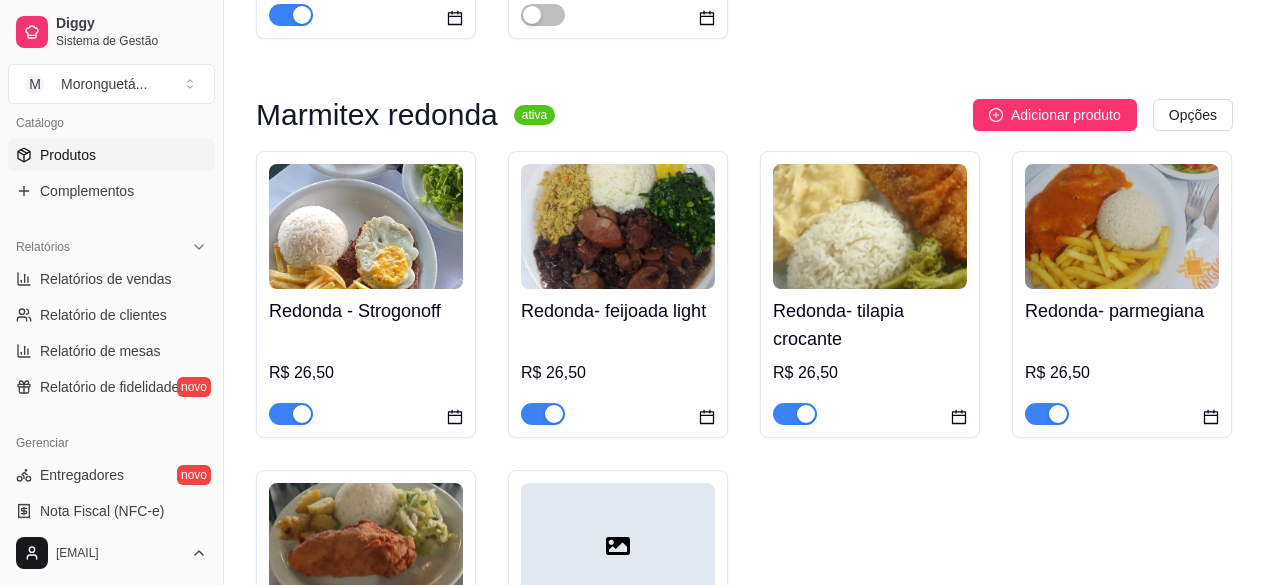 click at bounding box center (870, 226) 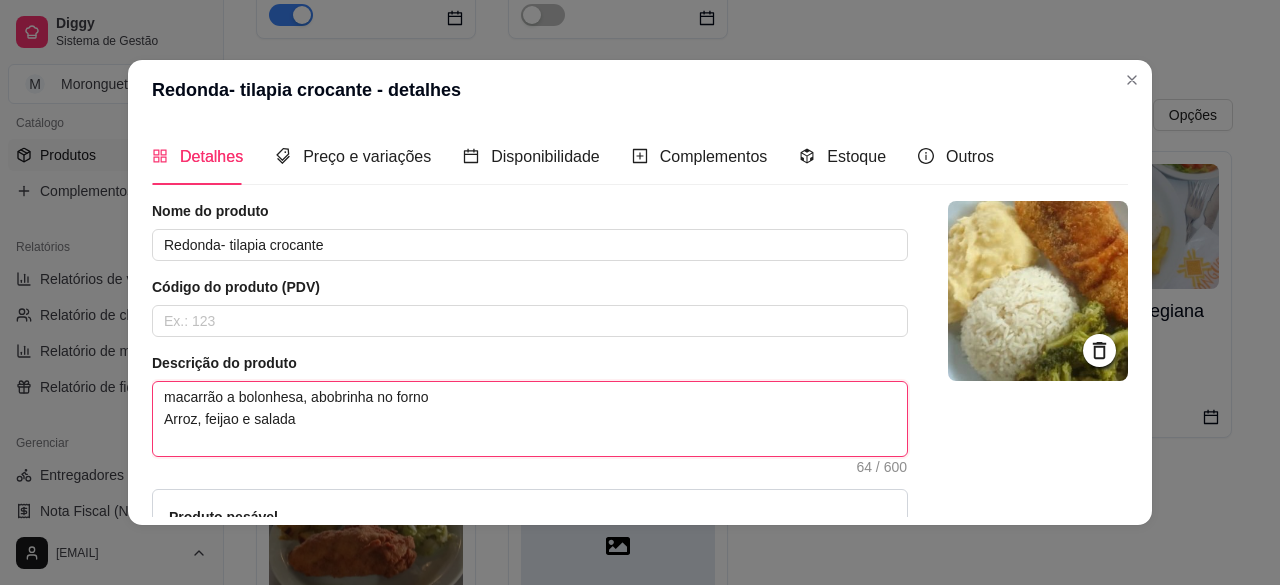 click on "macarrão a bolonhesa, abobrinha no forno
Arroz, feijao e salada" at bounding box center (530, 419) 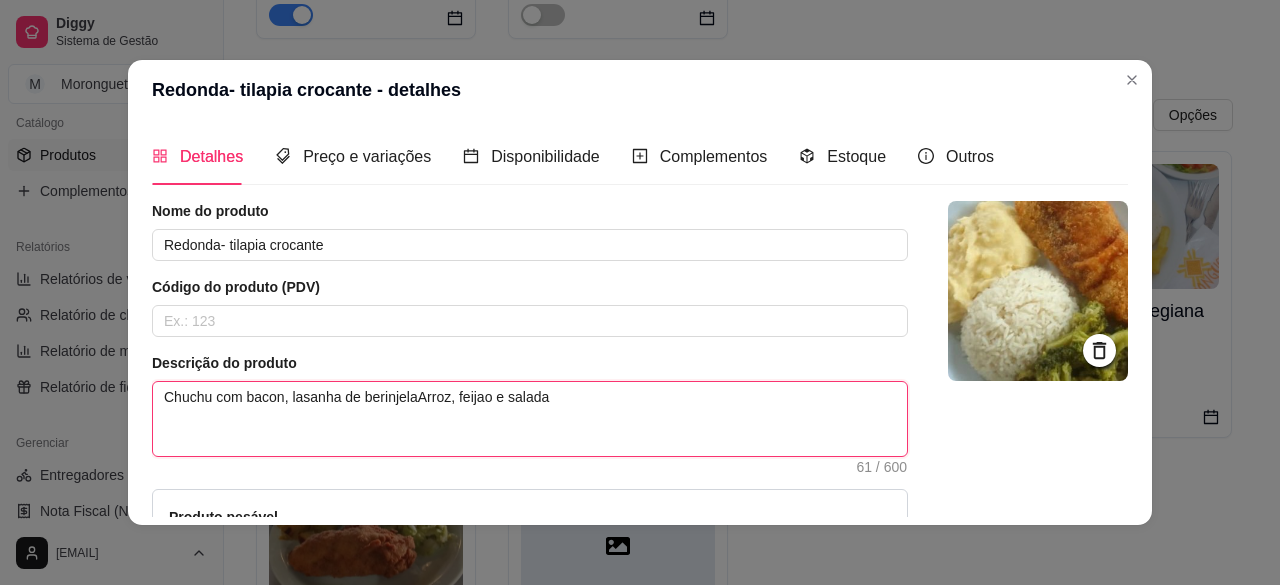 type 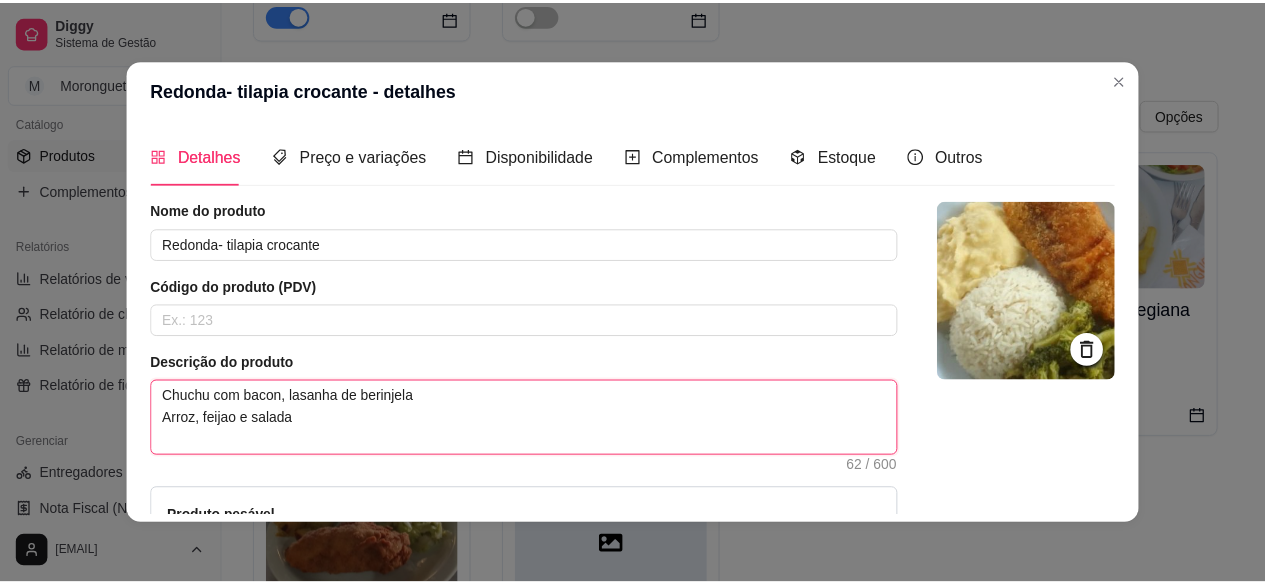 scroll, scrollTop: 263, scrollLeft: 0, axis: vertical 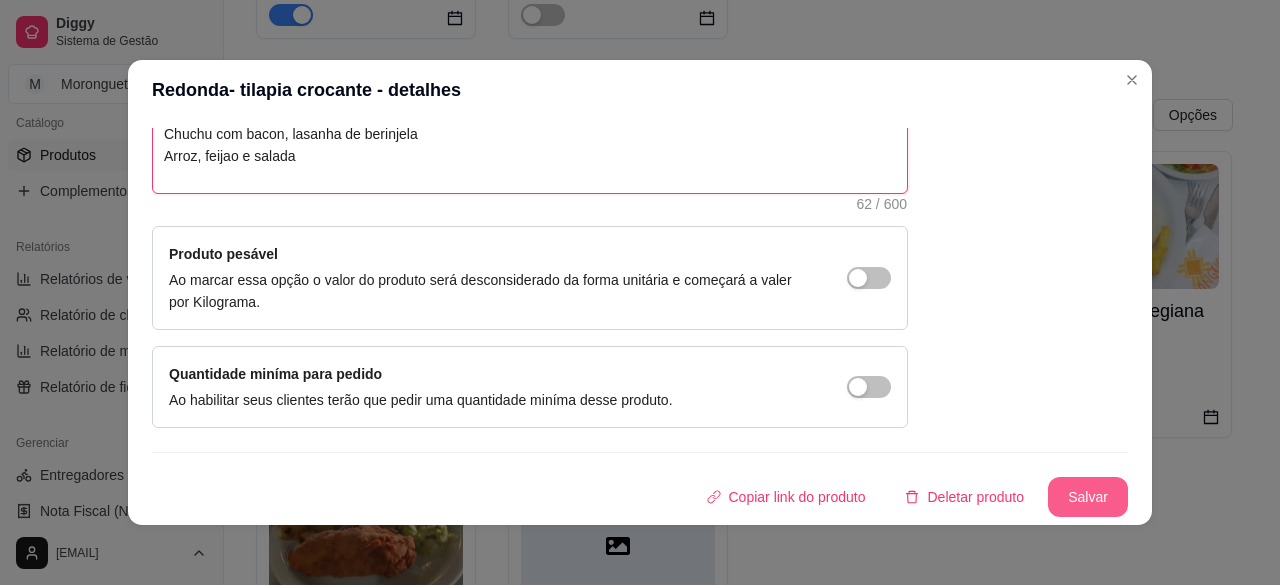 type on "Chuchu com bacon, lasanha de berinjela
Arroz, feijao e salada" 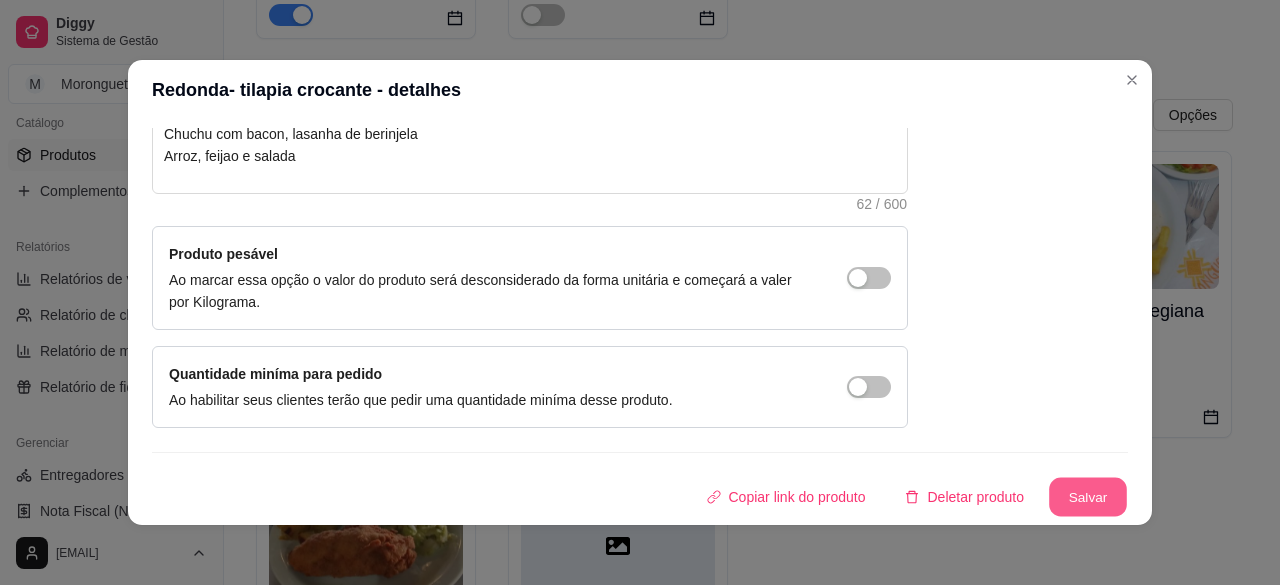 click on "Salvar" at bounding box center [1088, 497] 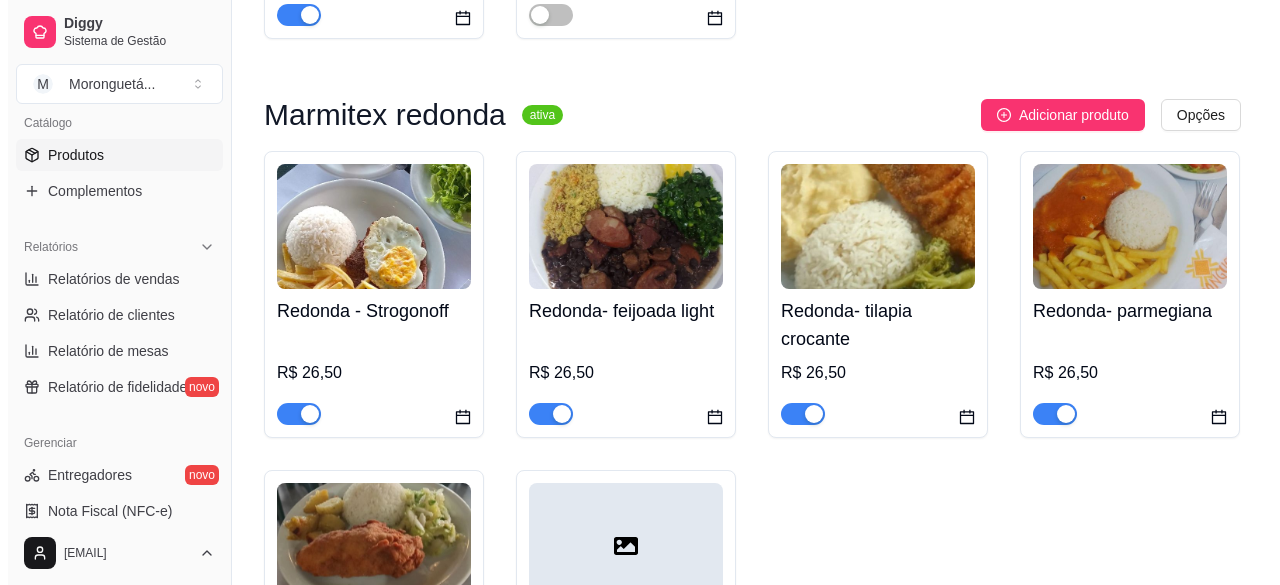 scroll, scrollTop: 800, scrollLeft: 0, axis: vertical 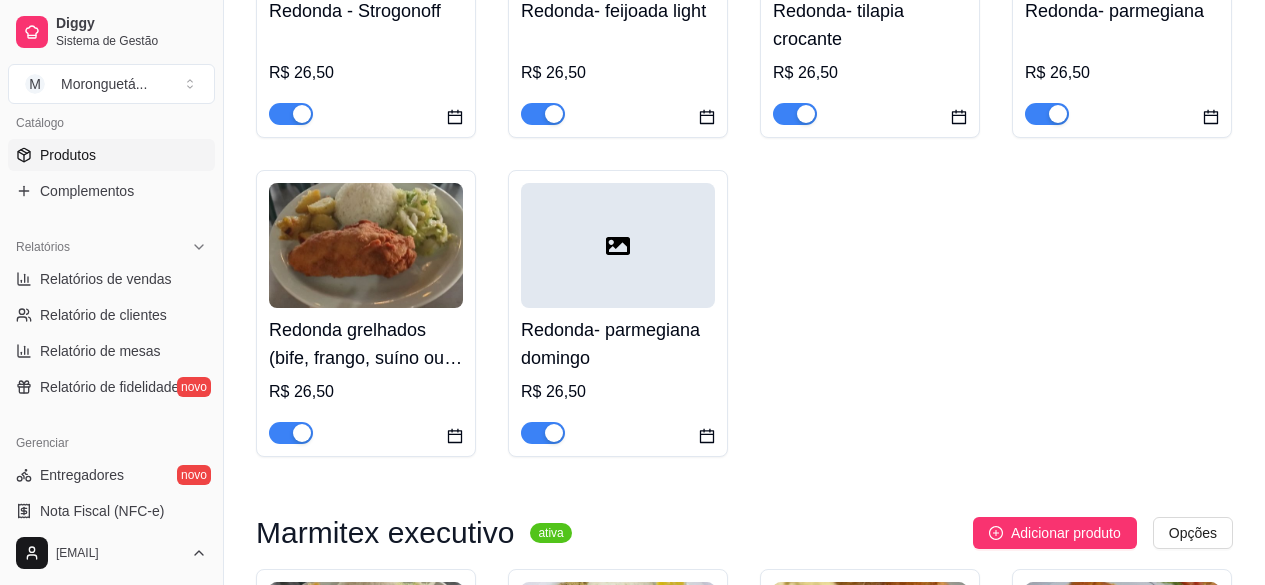 click at bounding box center (366, 245) 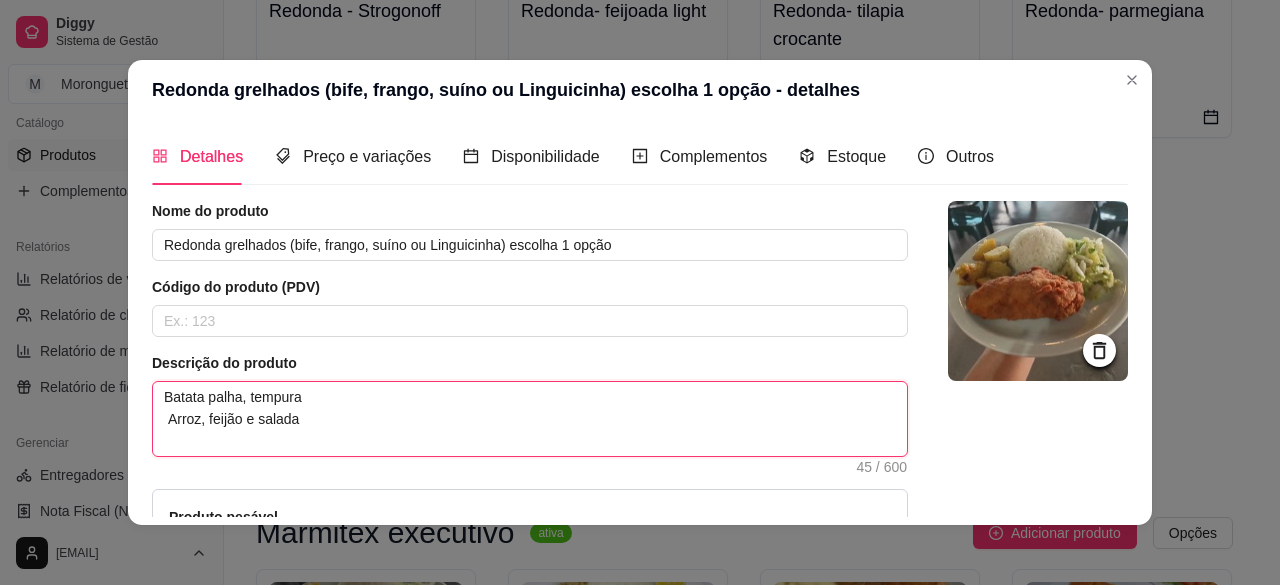 click on "Batata palha, tempura
Arroz, feijão e salada" at bounding box center [530, 419] 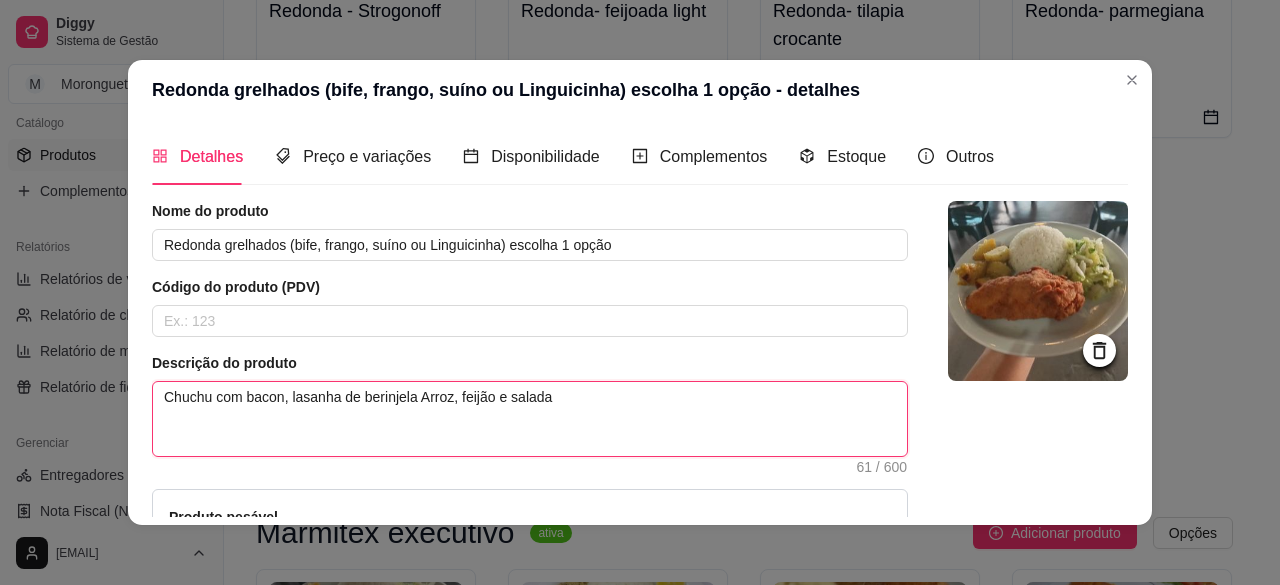 type 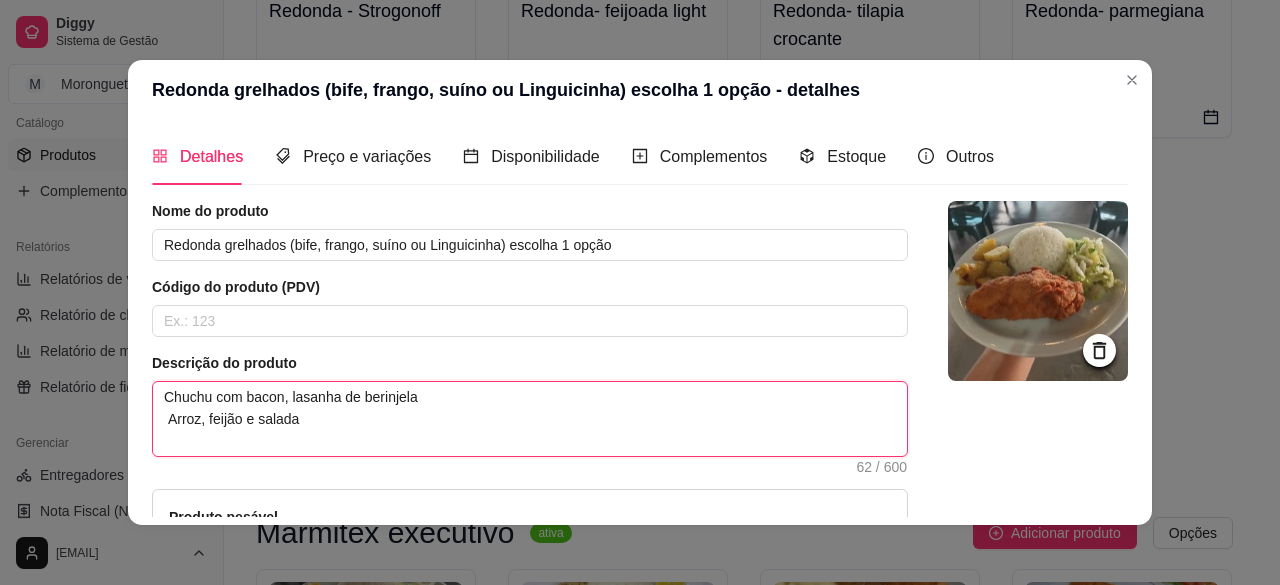 scroll, scrollTop: 4, scrollLeft: 0, axis: vertical 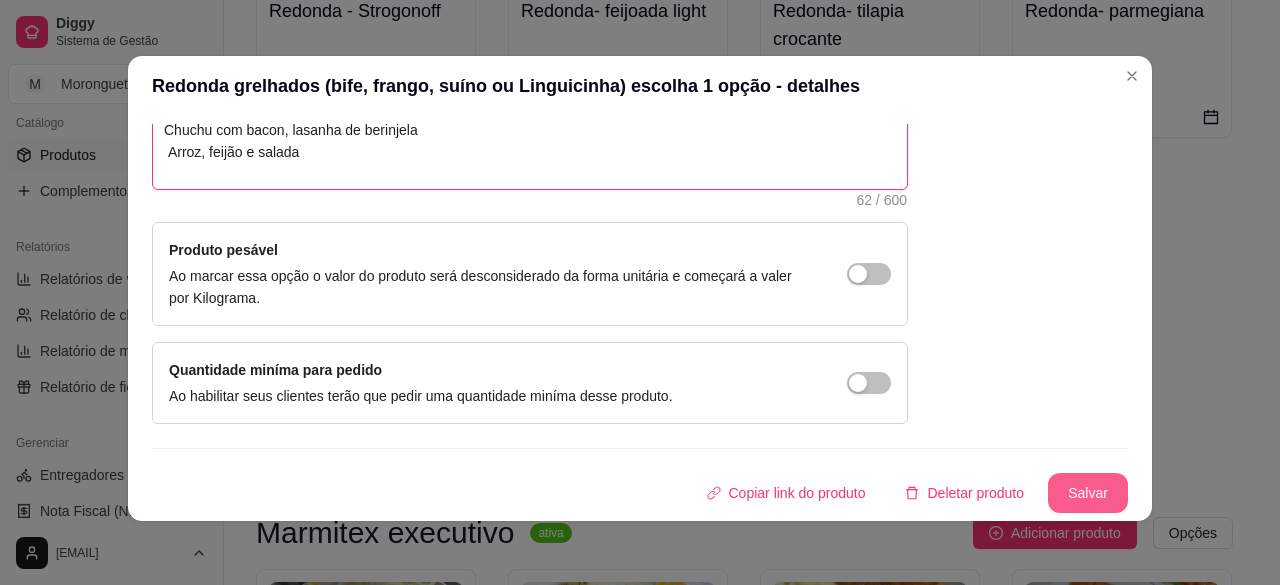type on "Chuchu com bacon, lasanha de berinjela
Arroz, feijão e salada" 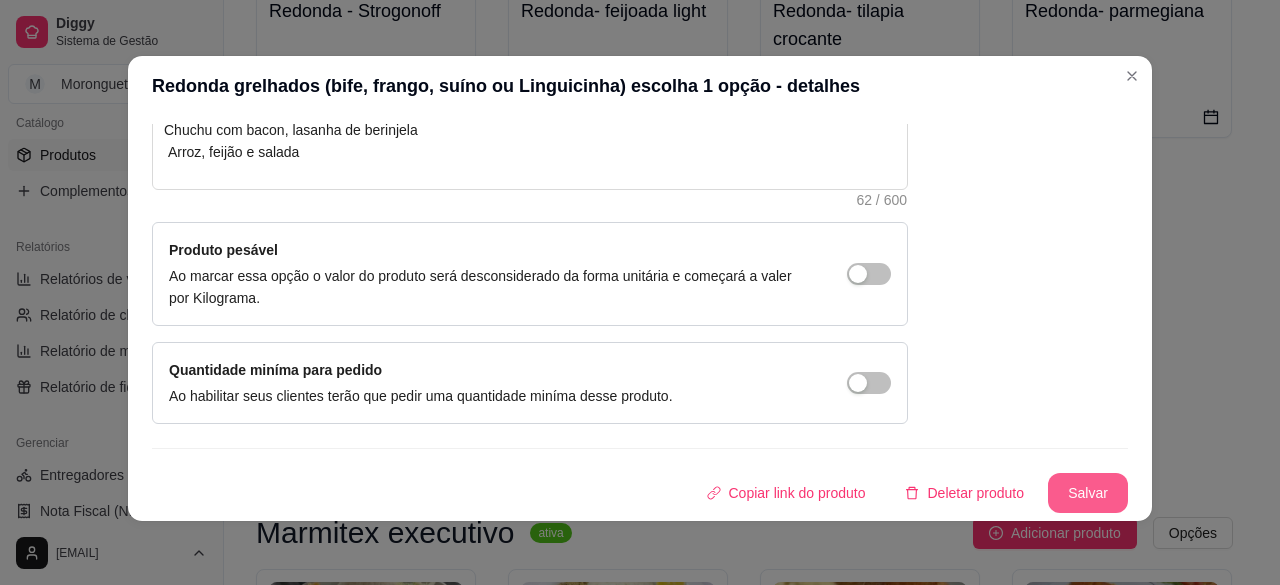 click on "Salvar" at bounding box center [1088, 493] 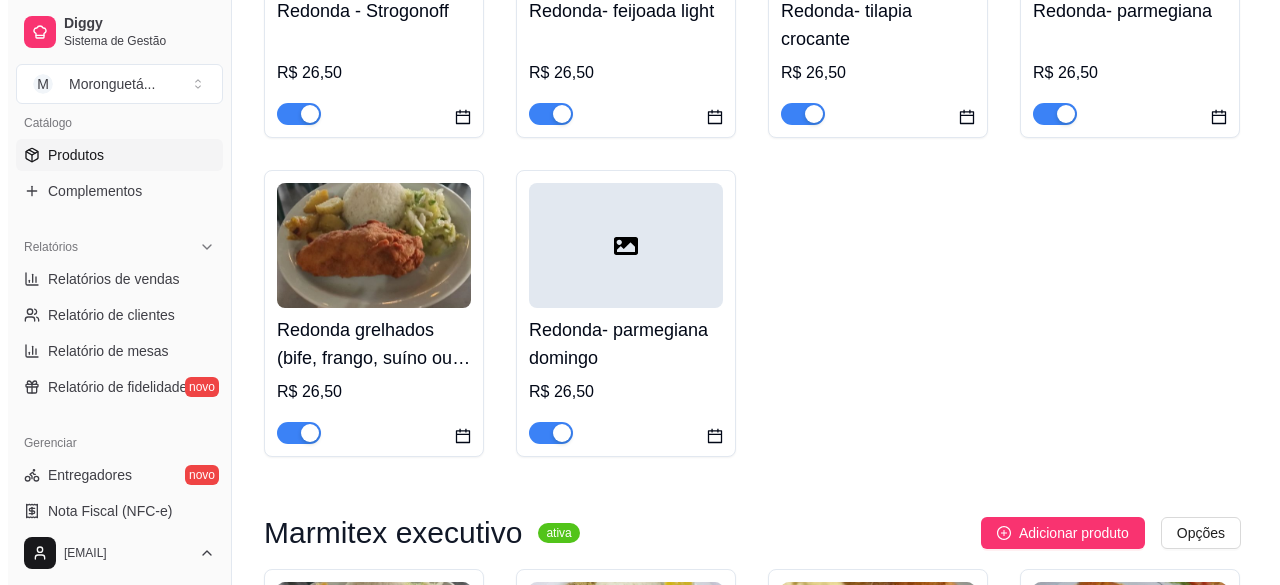 scroll, scrollTop: 1300, scrollLeft: 0, axis: vertical 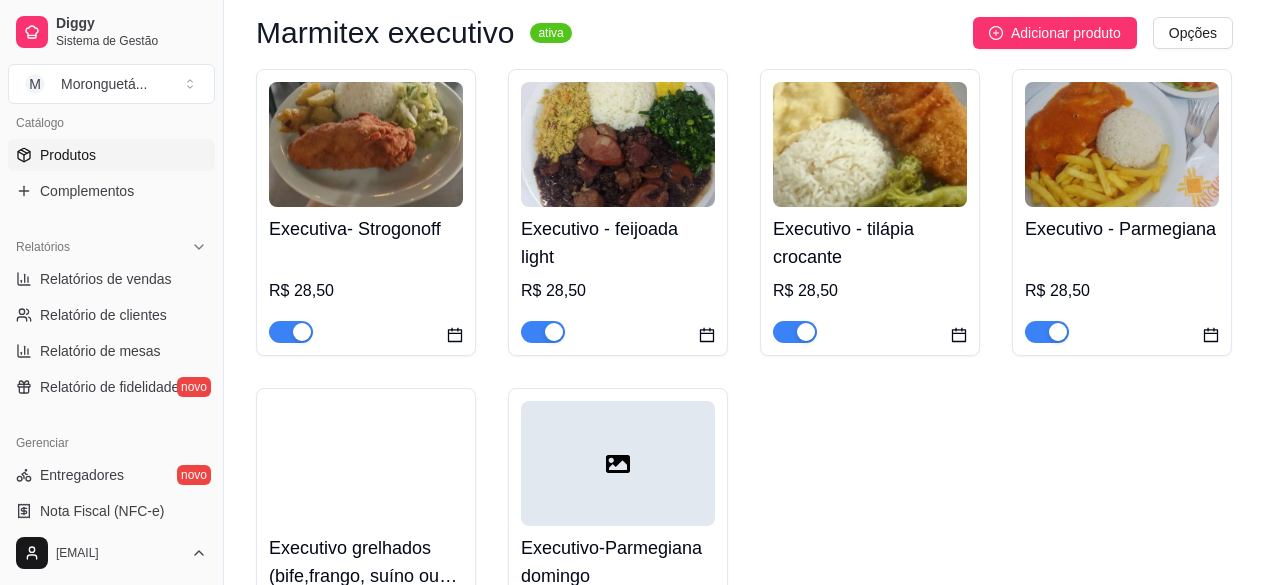 click on "Executiva- Strogonoff   R$ 28,50 Executivo - feijoada light   R$ 28,50 Executivo - tilápia crocante     R$ 28,50 Executivo - Parmegiana    R$ 28,50 Executivo grelhados (bife,frango, suíno ou Linguicinha) escolha 1 opção    R$ 28,50 Executivo-Parmegiana domingo   R$ 28,50" at bounding box center [744, 372] 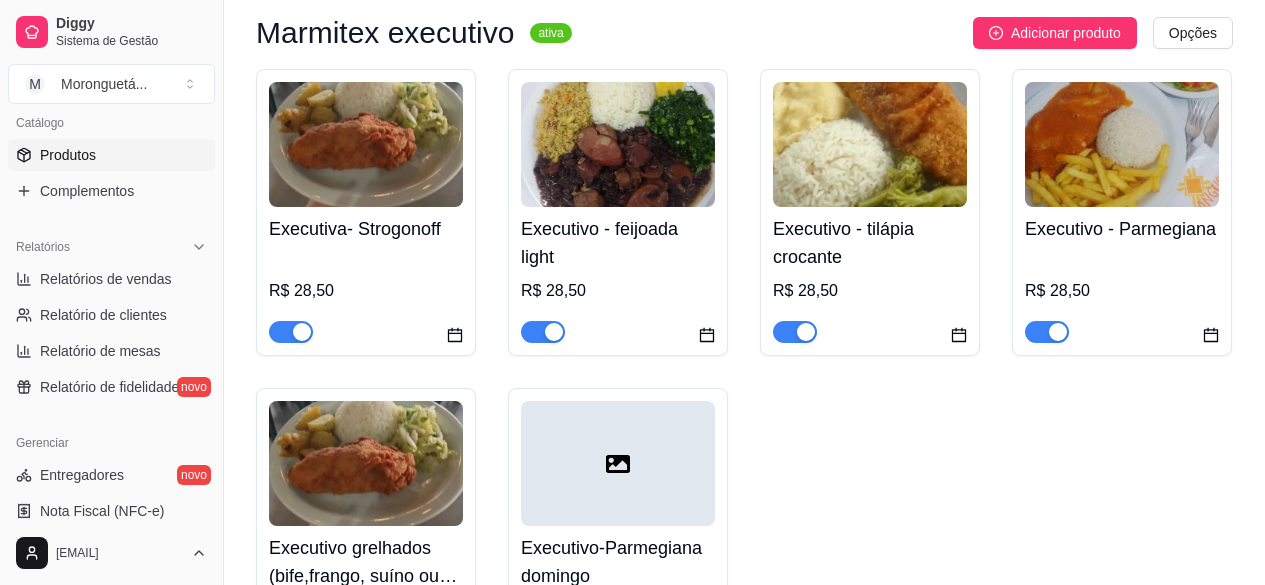click at bounding box center [870, 144] 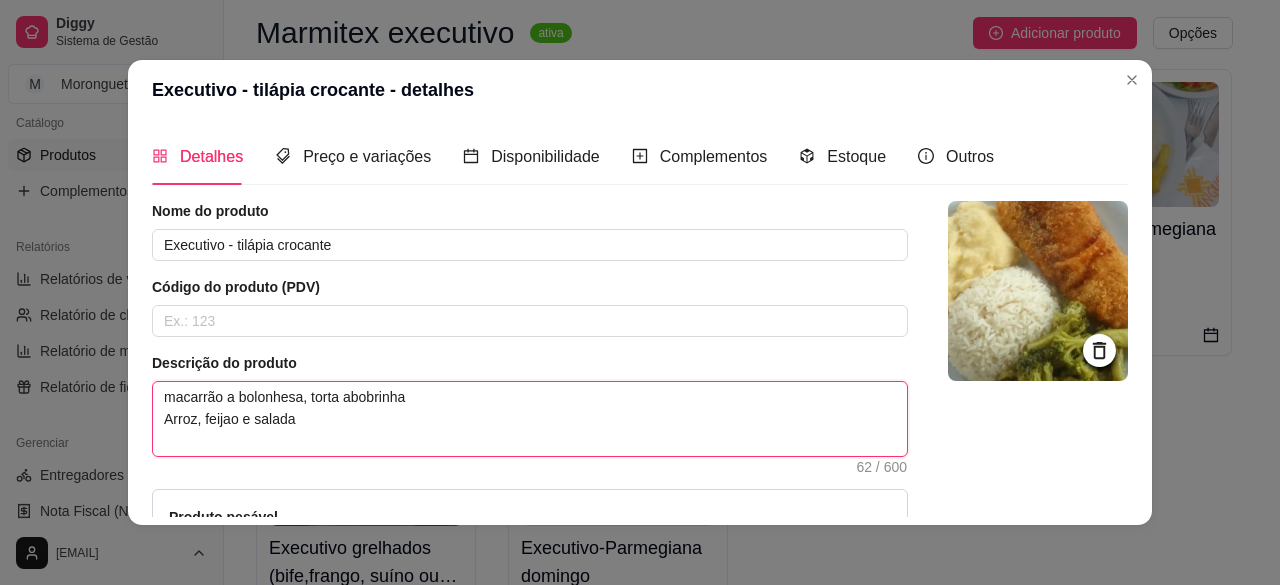 drag, startPoint x: 419, startPoint y: 406, endPoint x: 378, endPoint y: 406, distance: 41 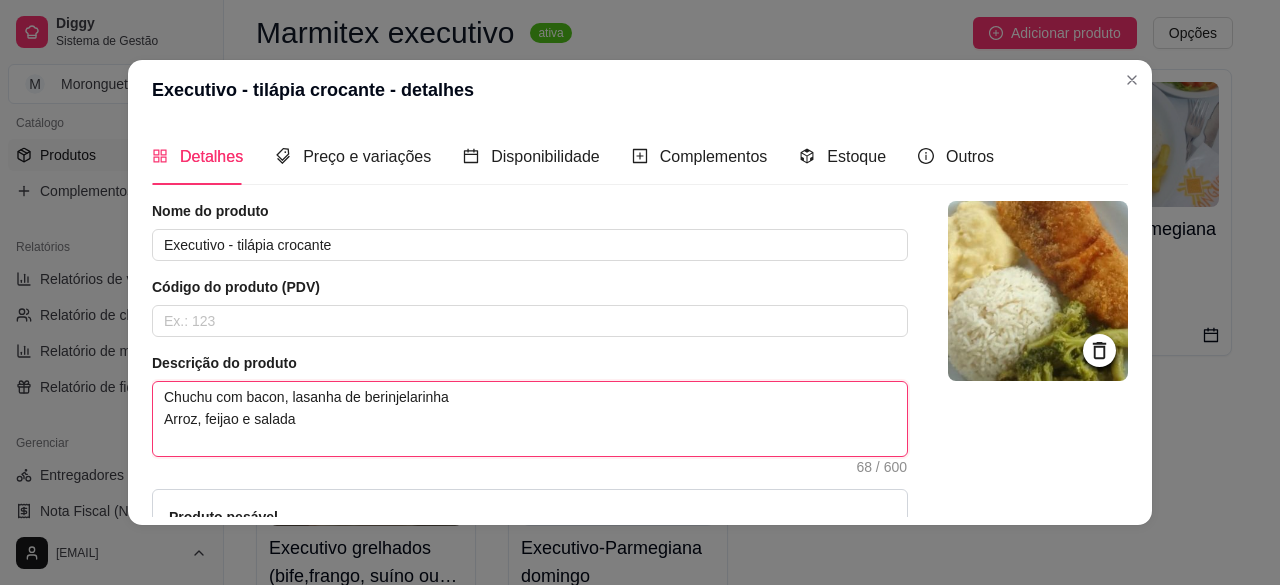click on "Chuchu com bacon, lasanha de berinjelarinha
Arroz, feijao e salada" at bounding box center (530, 419) 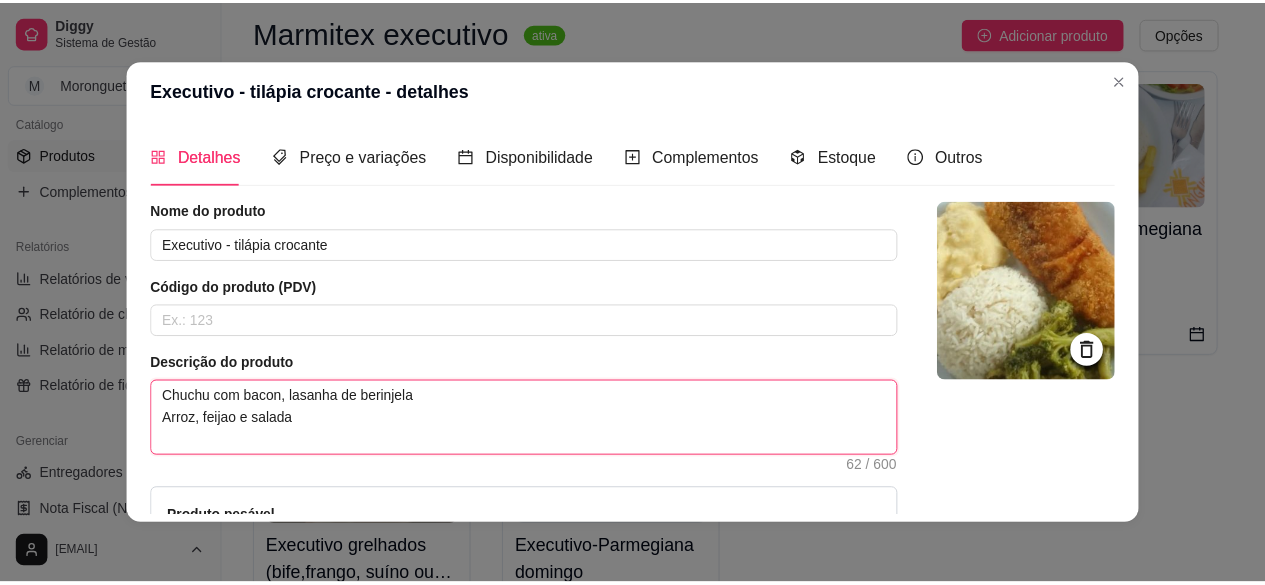 scroll, scrollTop: 263, scrollLeft: 0, axis: vertical 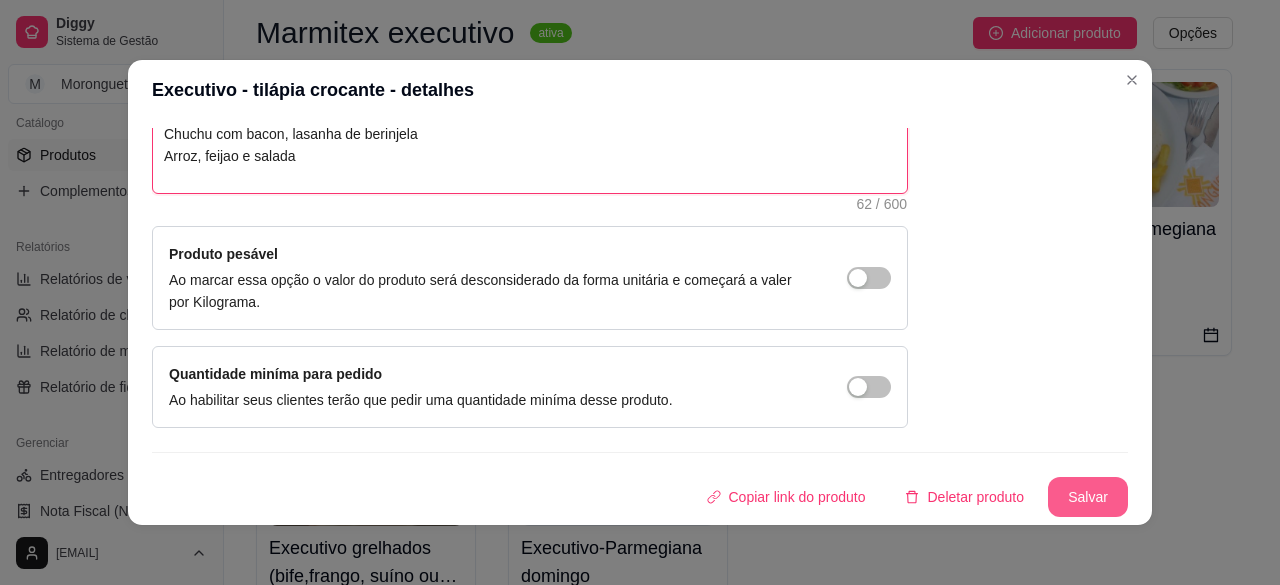 type on "Chuchu com bacon, lasanha de berinjela
Arroz, feijao e salada" 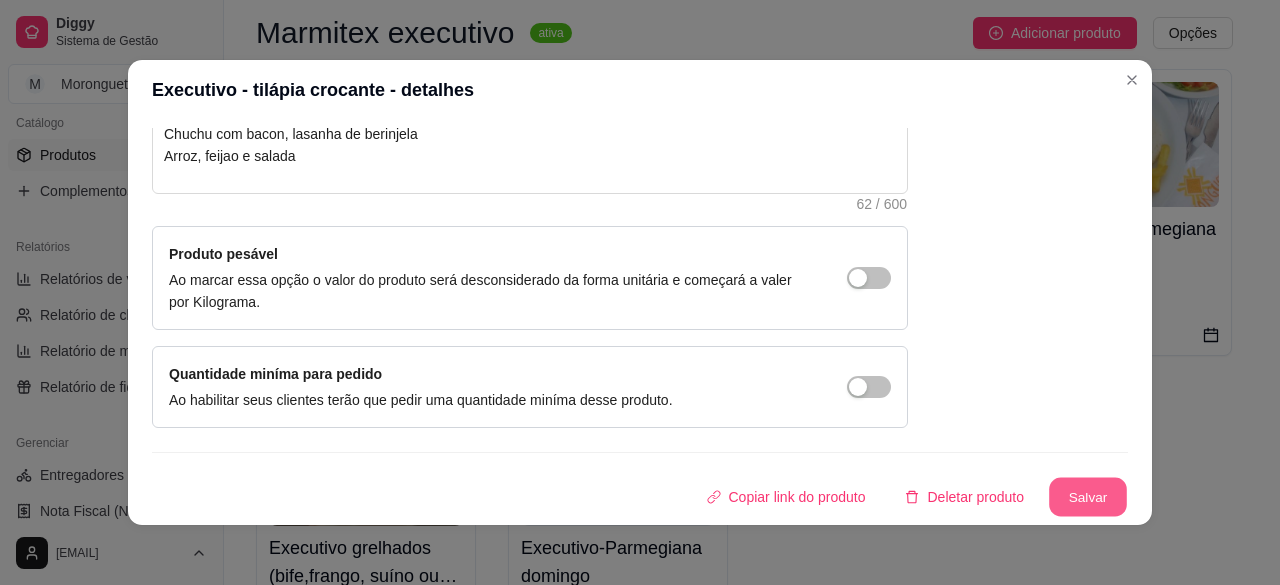 click on "Salvar" at bounding box center (1088, 497) 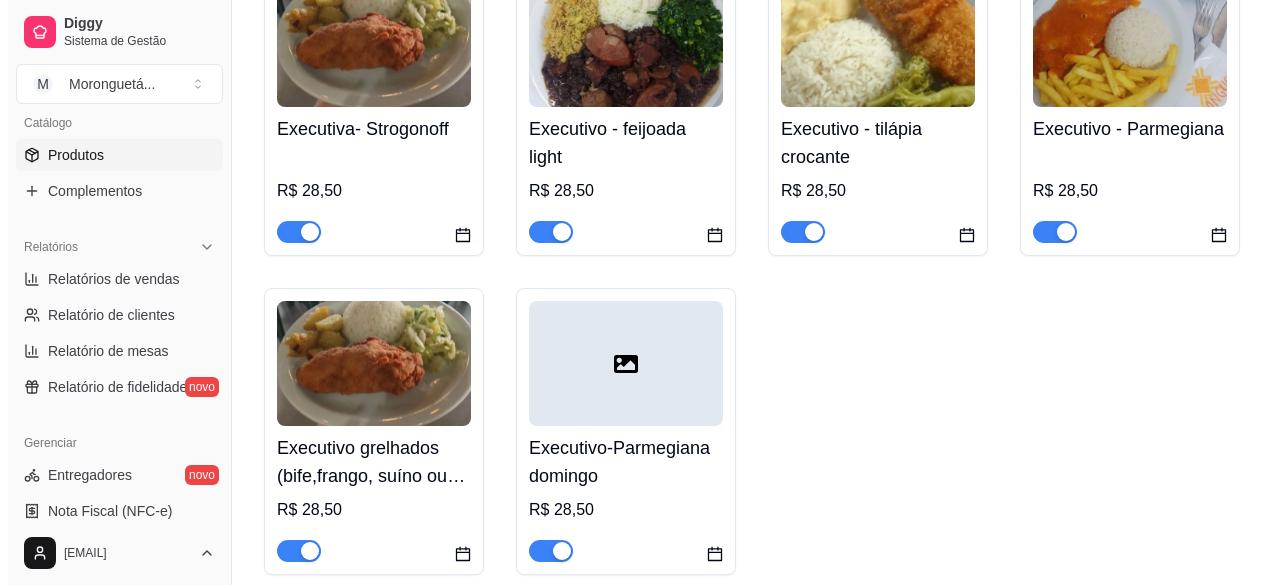 scroll, scrollTop: 1500, scrollLeft: 0, axis: vertical 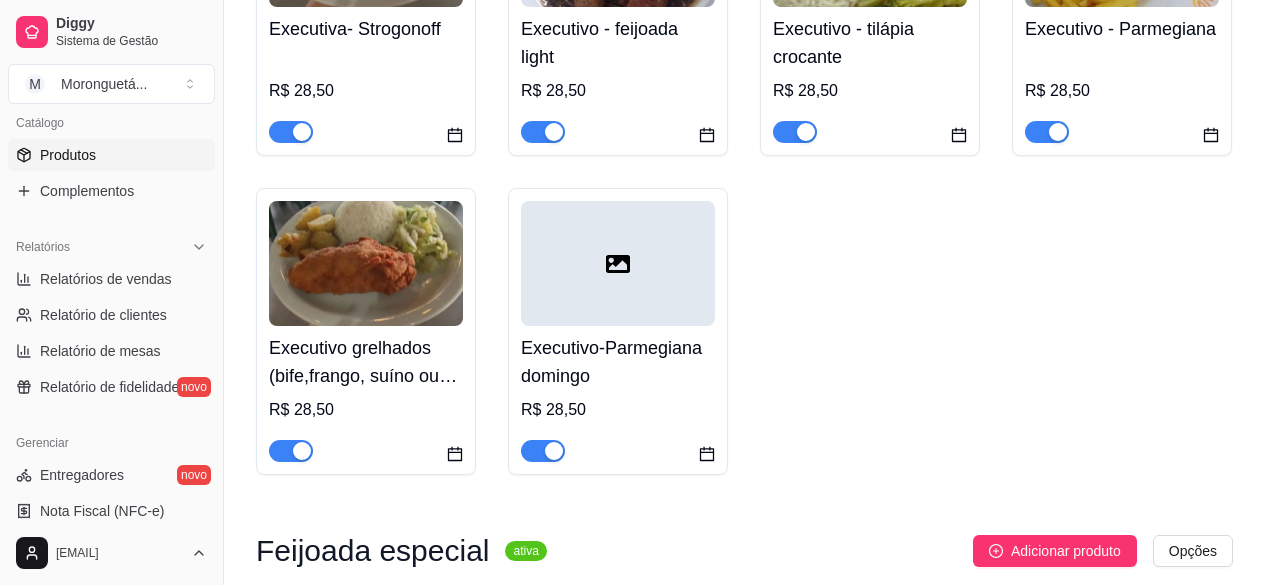 click at bounding box center [366, 263] 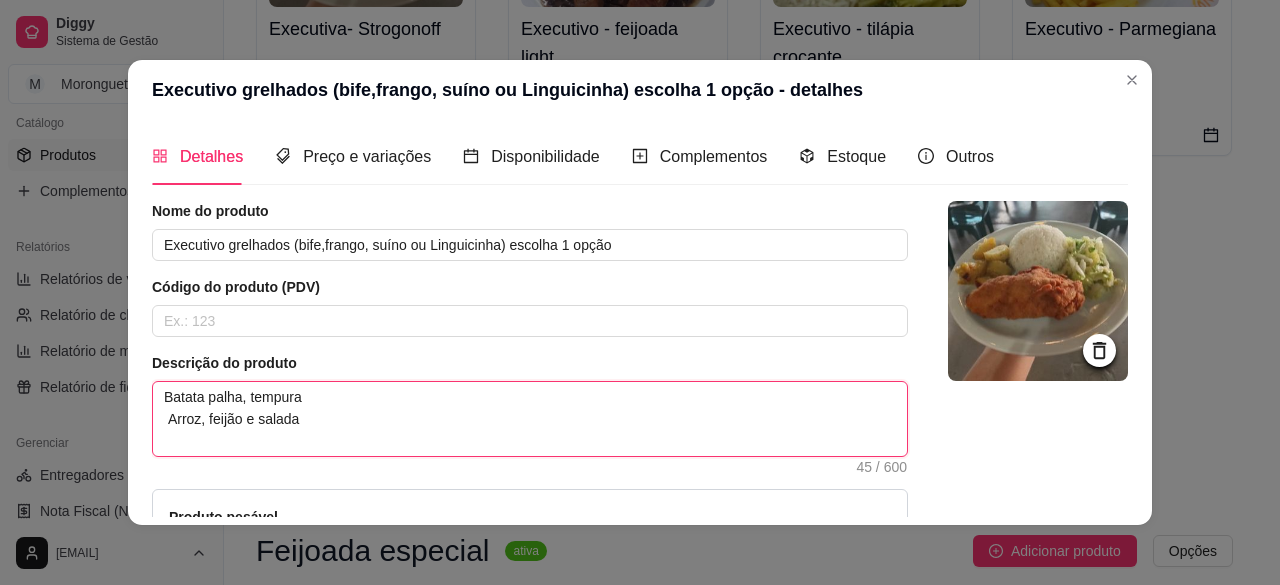 drag, startPoint x: 413, startPoint y: 384, endPoint x: 0, endPoint y: 336, distance: 415.78 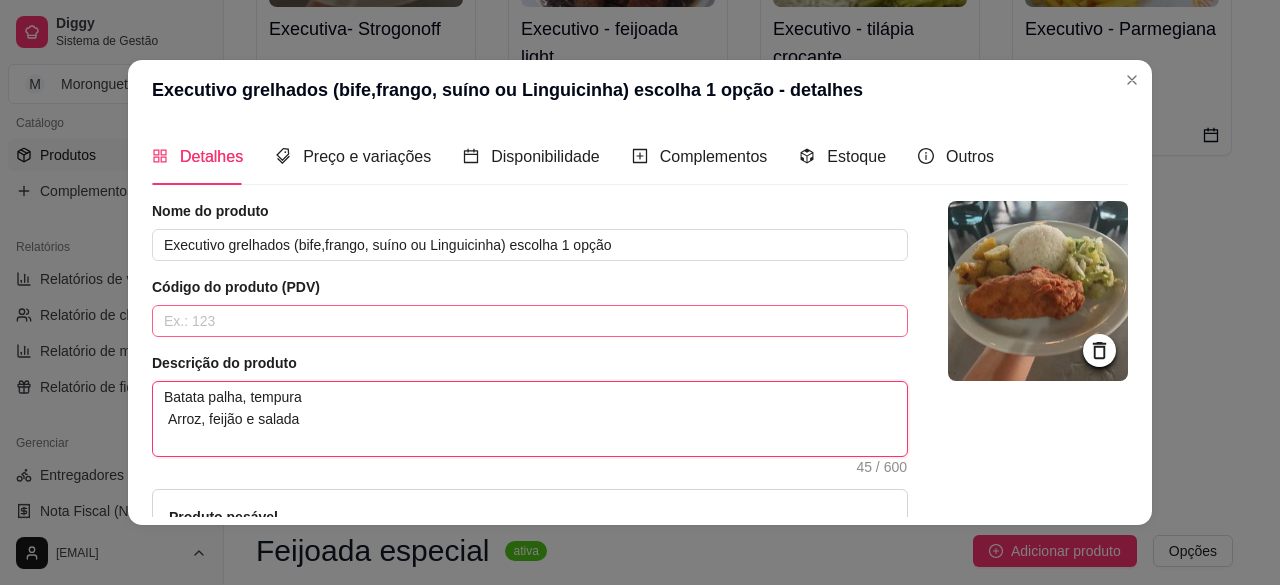 paste on "Chuchu com bacon, lasanha de berinjel" 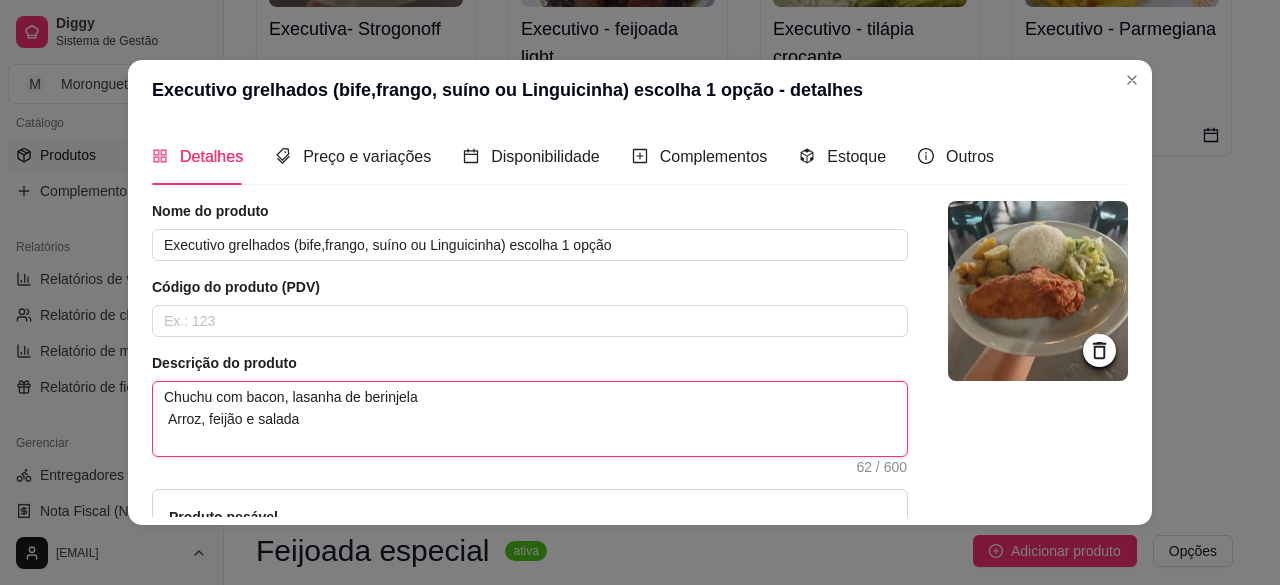 scroll, scrollTop: 263, scrollLeft: 0, axis: vertical 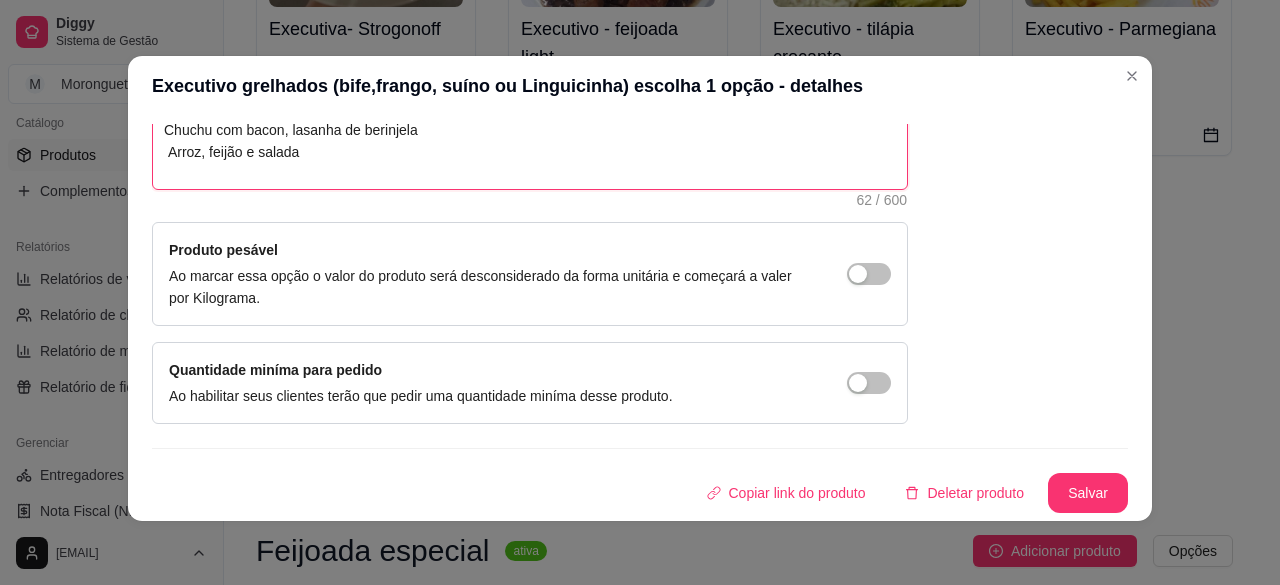type on "Chuchu com bacon, lasanha de berinjela
Arroz, feijão e salada" 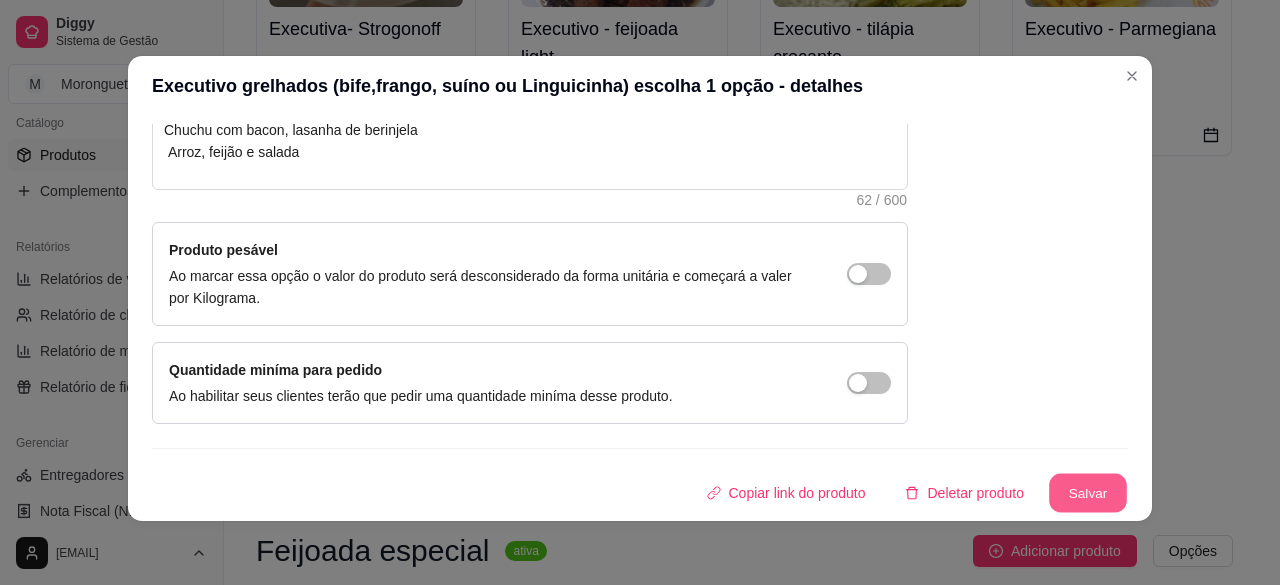 click on "Salvar" at bounding box center (1088, 493) 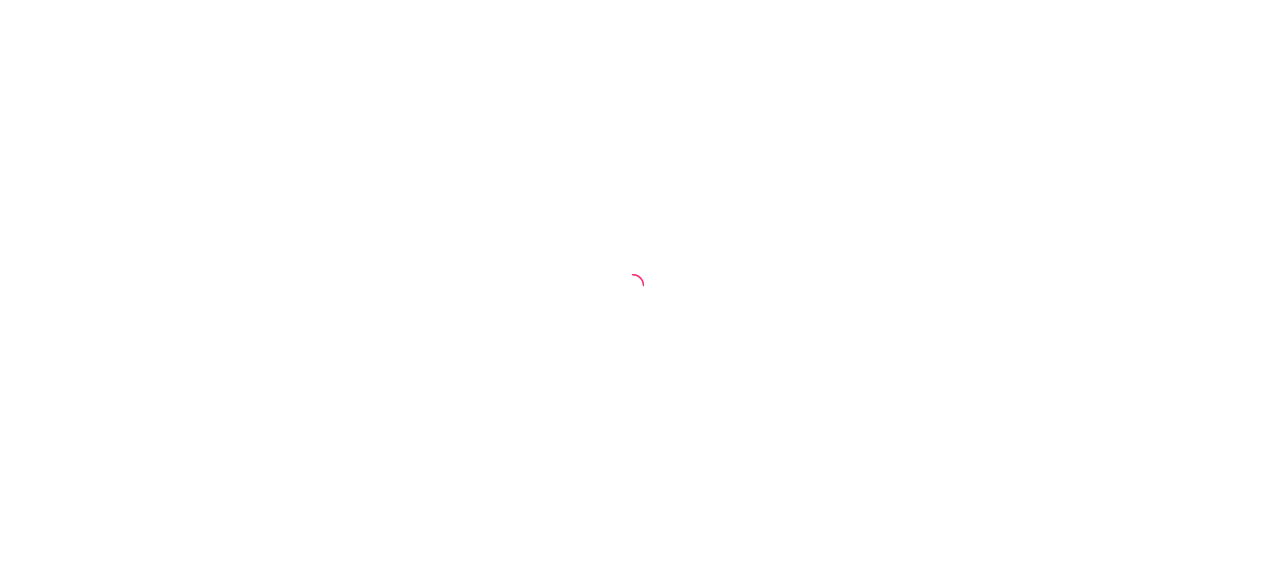 scroll, scrollTop: 0, scrollLeft: 0, axis: both 